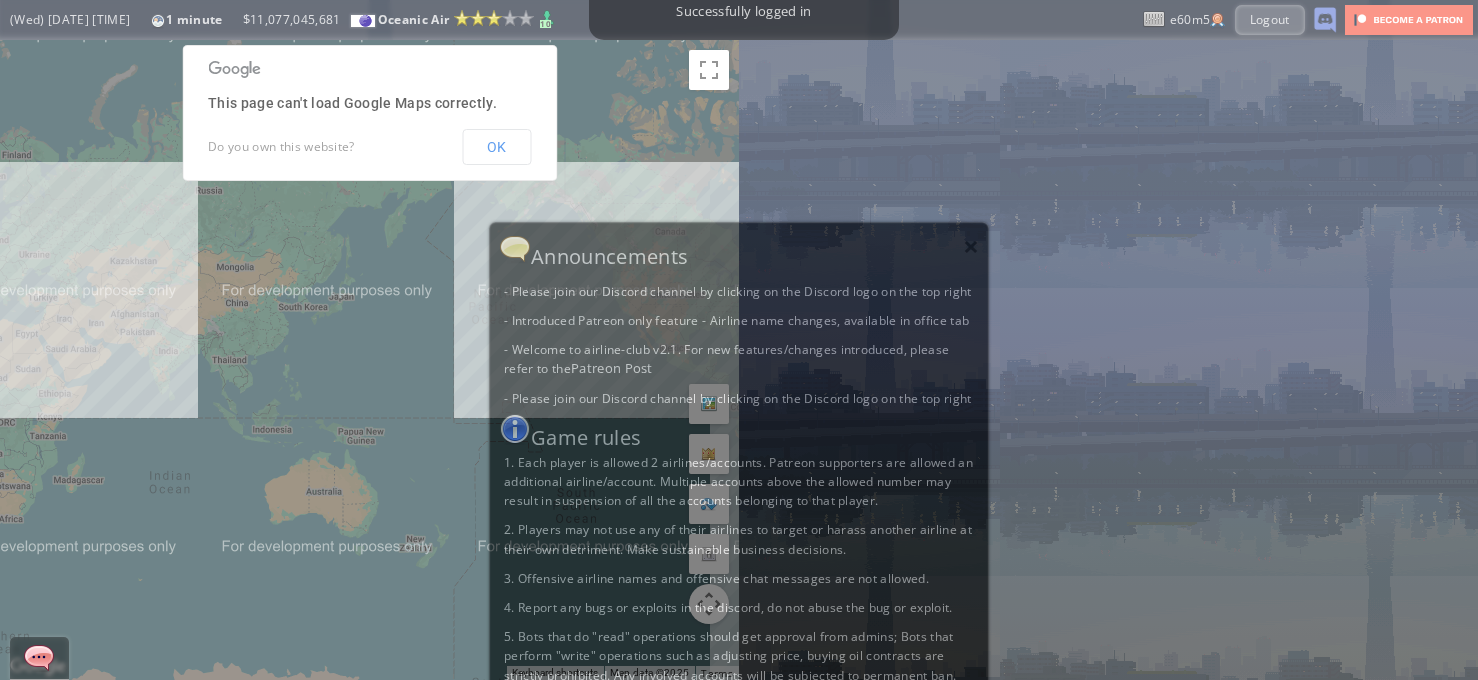 scroll, scrollTop: 0, scrollLeft: 0, axis: both 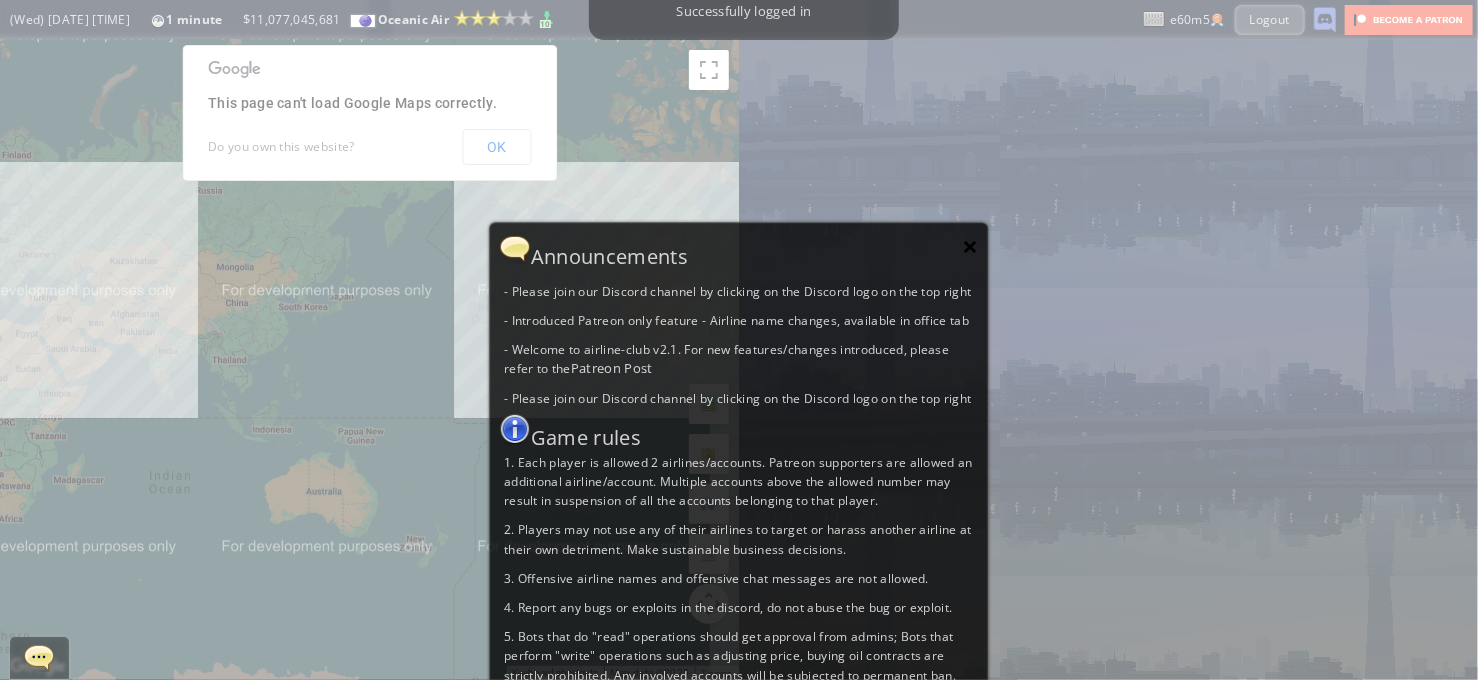 click on "×" at bounding box center (971, 246) 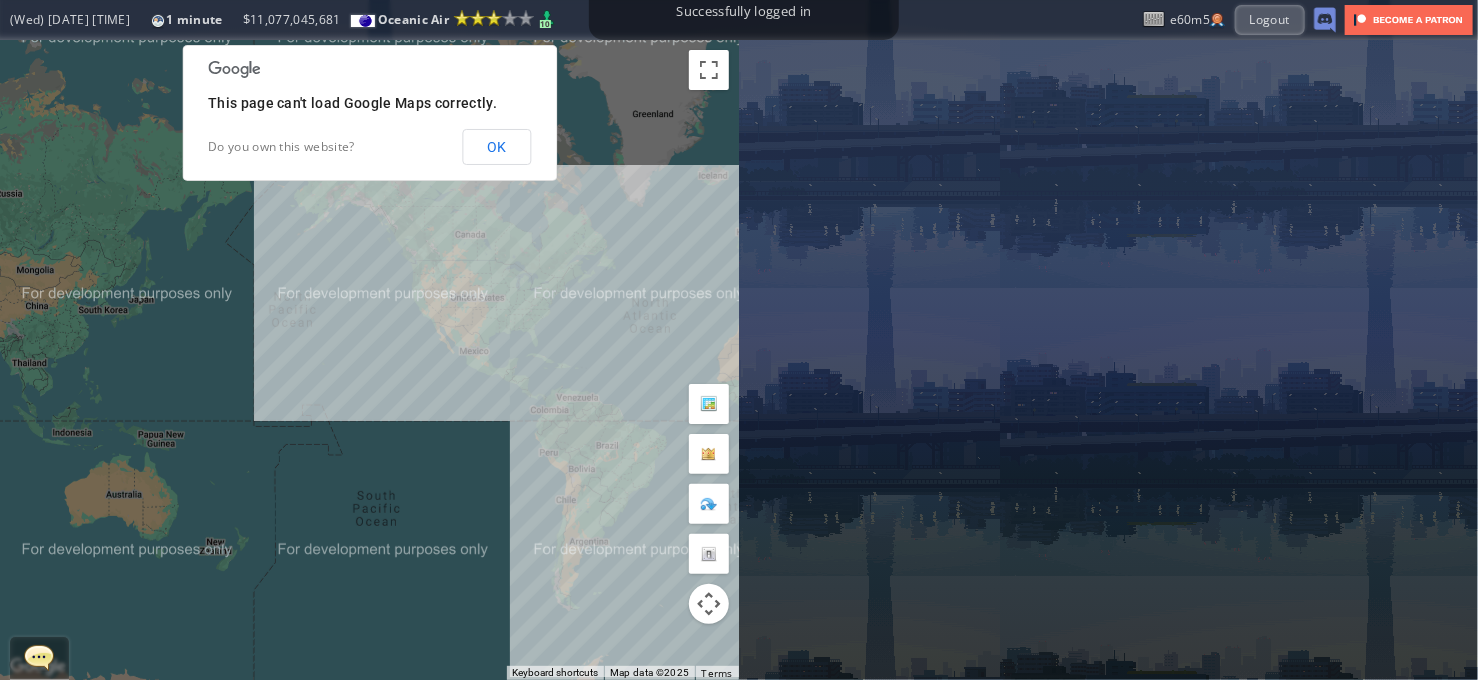 drag, startPoint x: 429, startPoint y: 348, endPoint x: 145, endPoint y: 349, distance: 284.00177 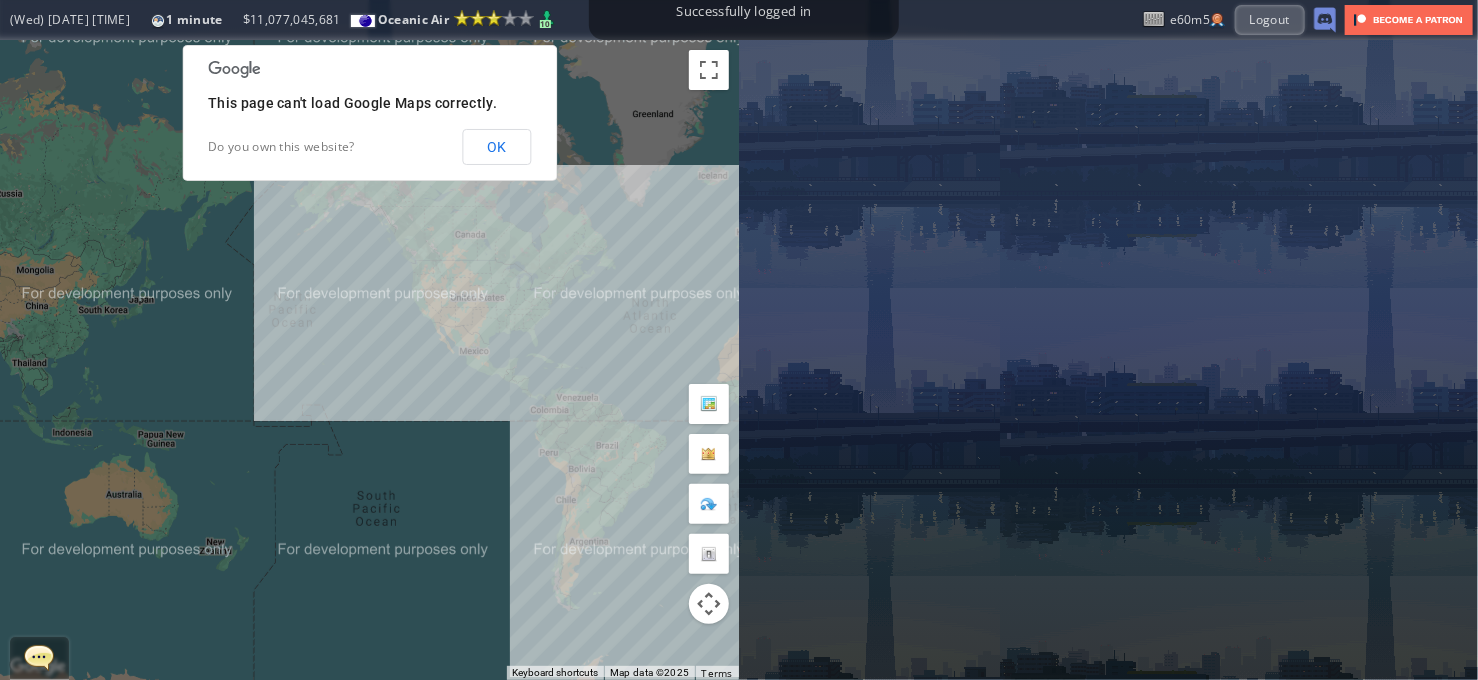 click on "To navigate, press the arrow keys." at bounding box center (369, 360) 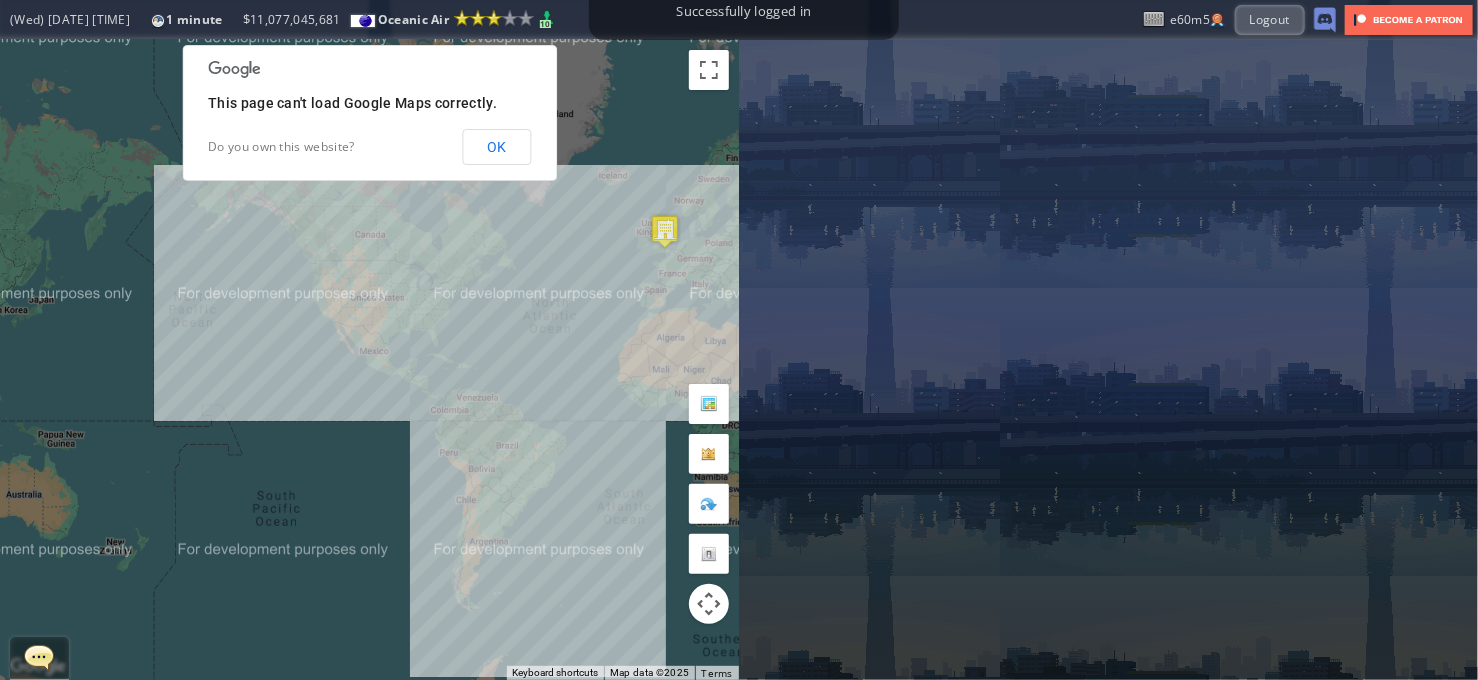 click on "To navigate, press the arrow keys." at bounding box center (369, 360) 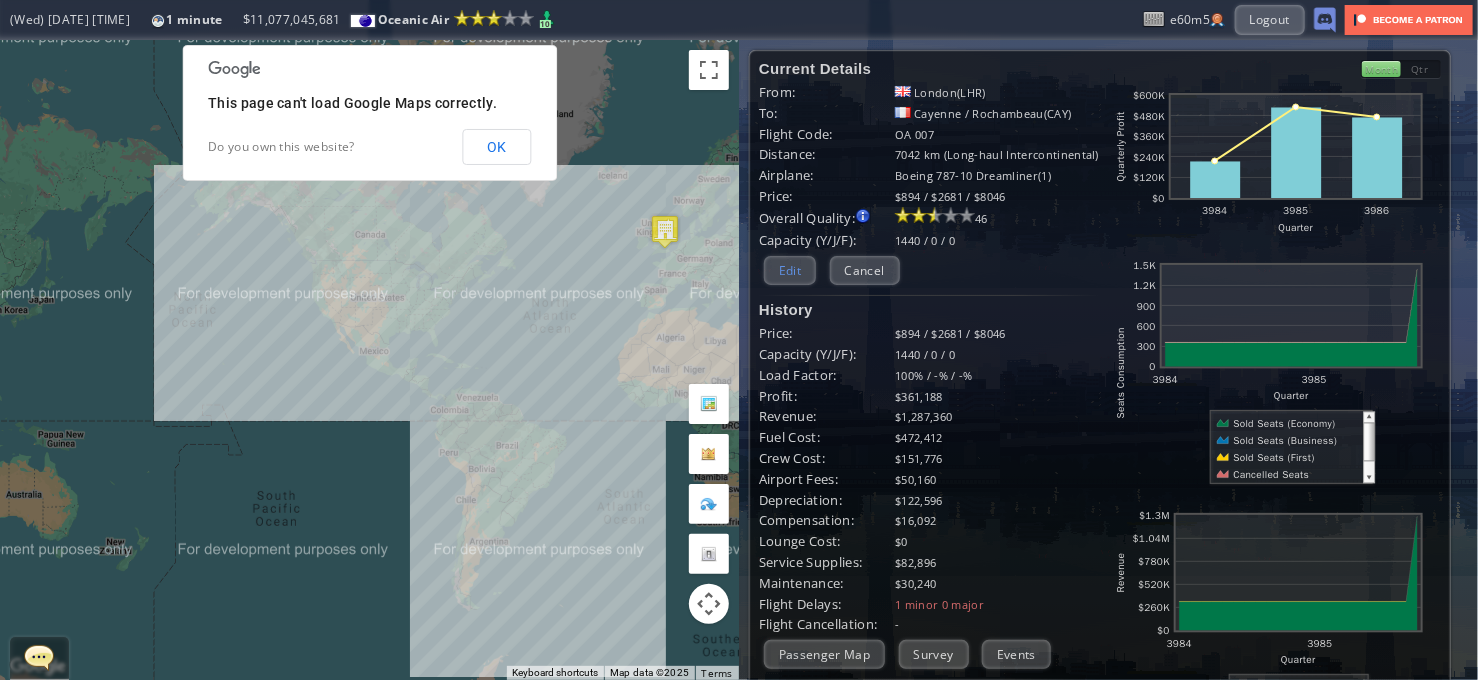 click on "Edit" at bounding box center (790, 270) 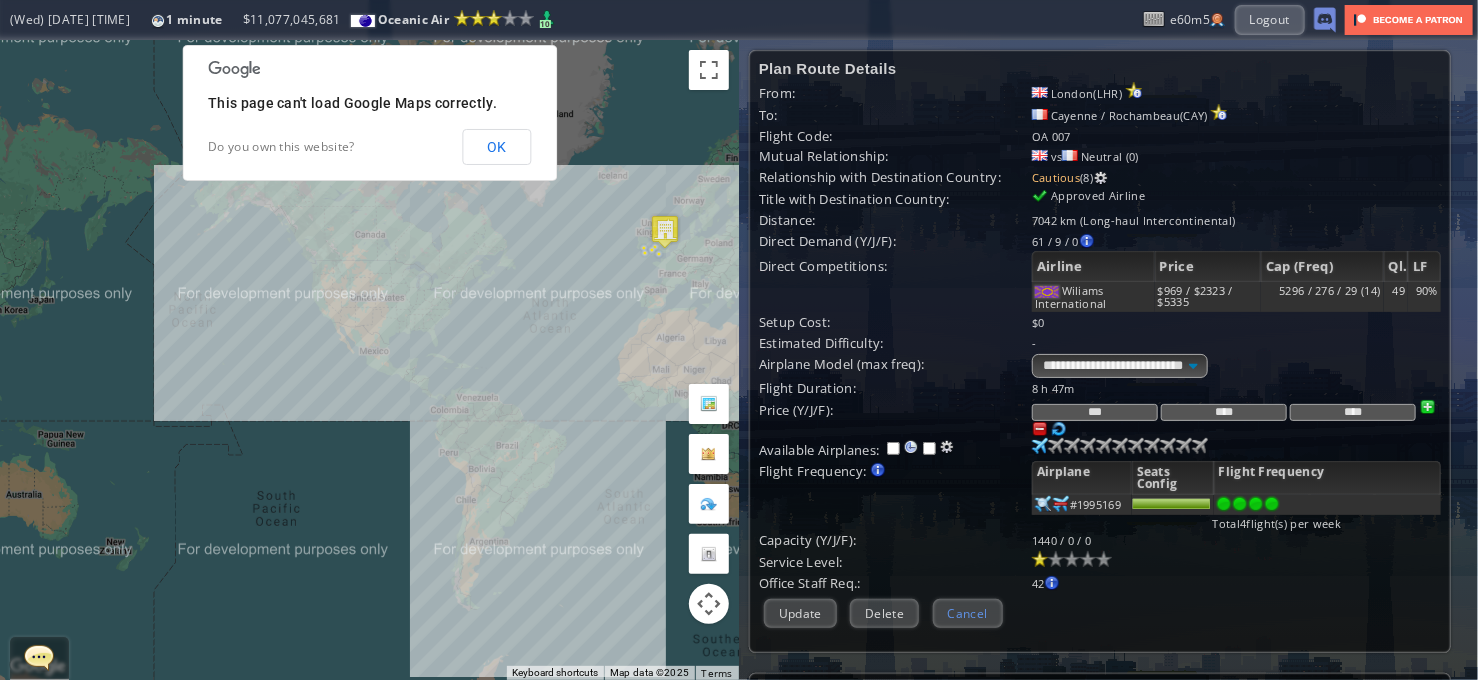 click on "Cancel" at bounding box center (968, 613) 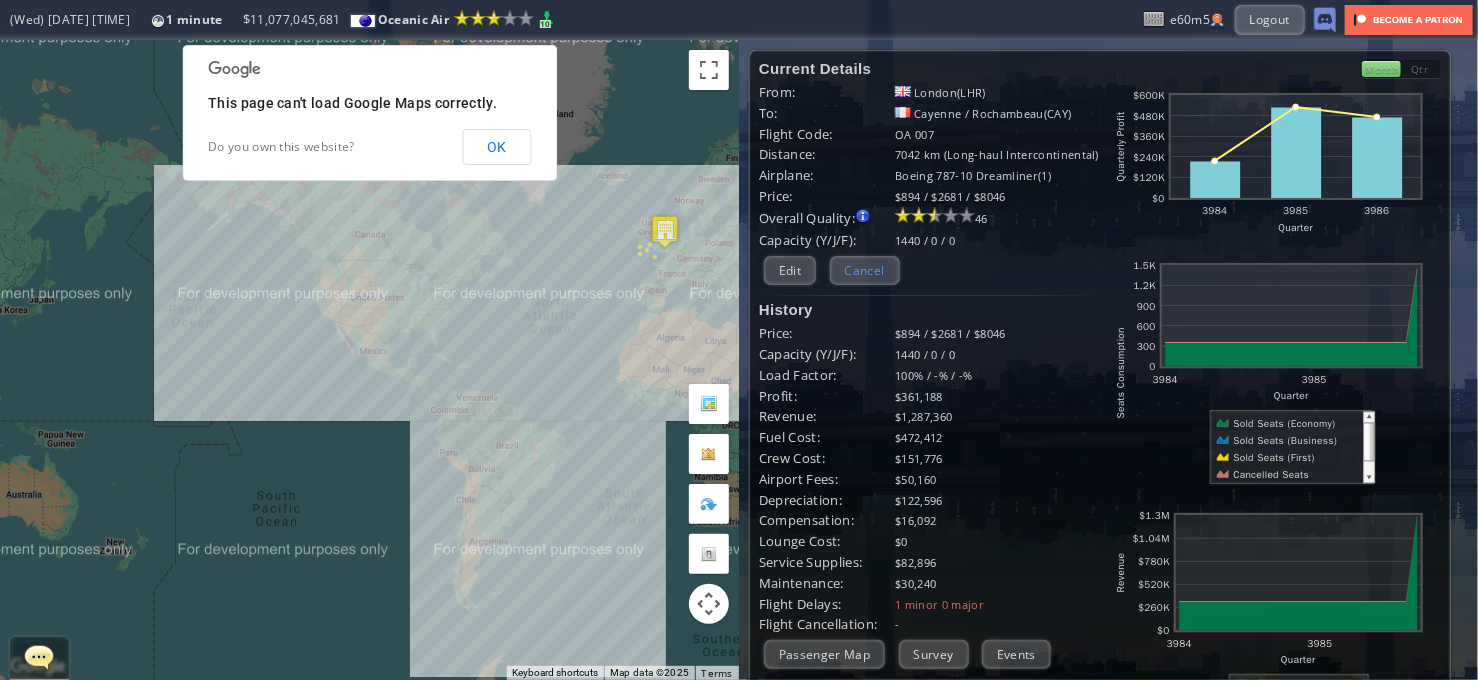 click on "Cancel" at bounding box center [865, 270] 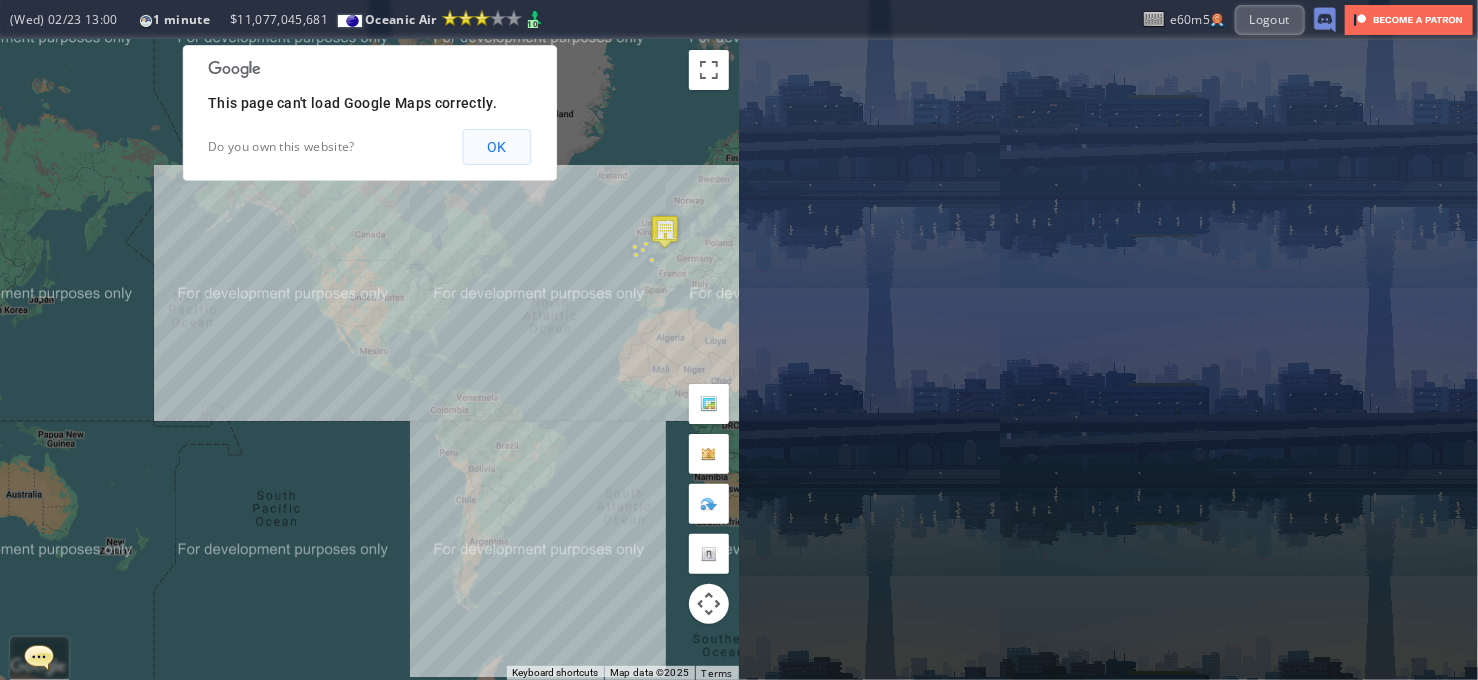 click on "OK" at bounding box center [496, 147] 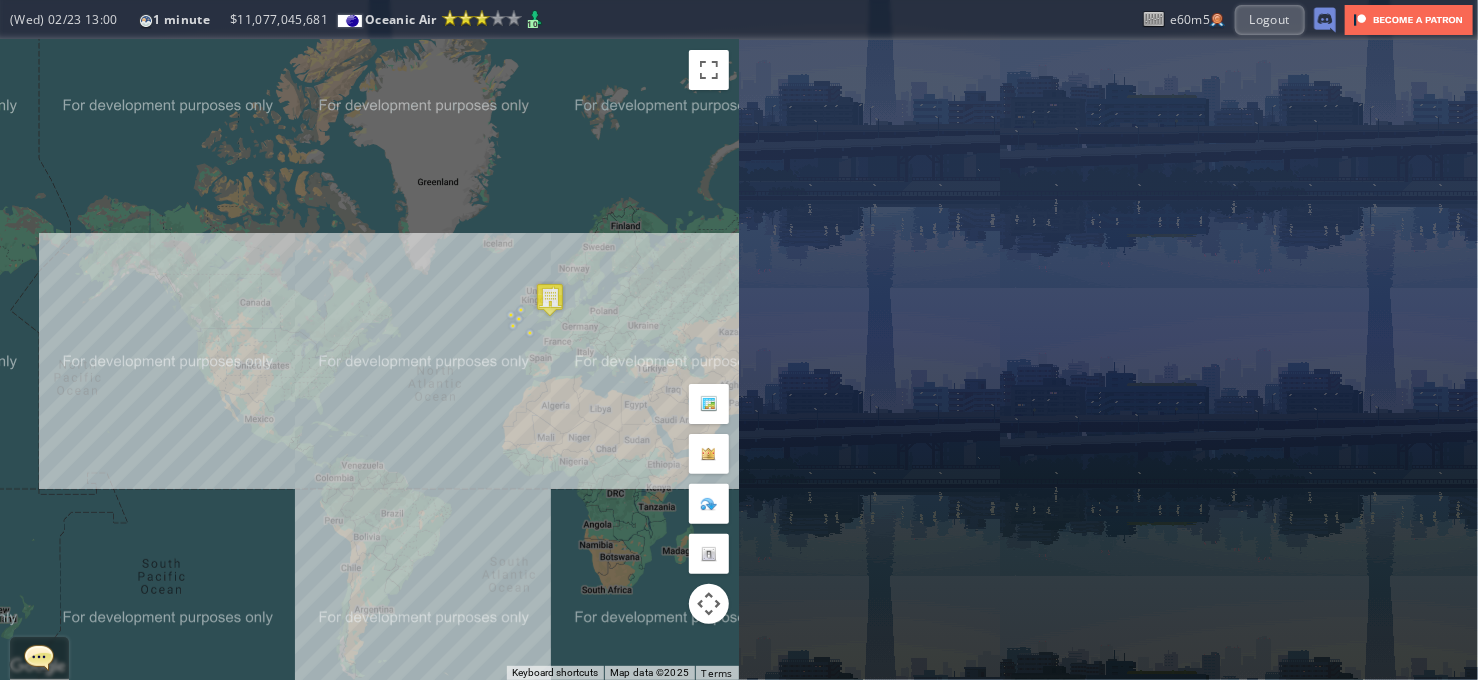 drag, startPoint x: 633, startPoint y: 312, endPoint x: 512, endPoint y: 387, distance: 142.3587 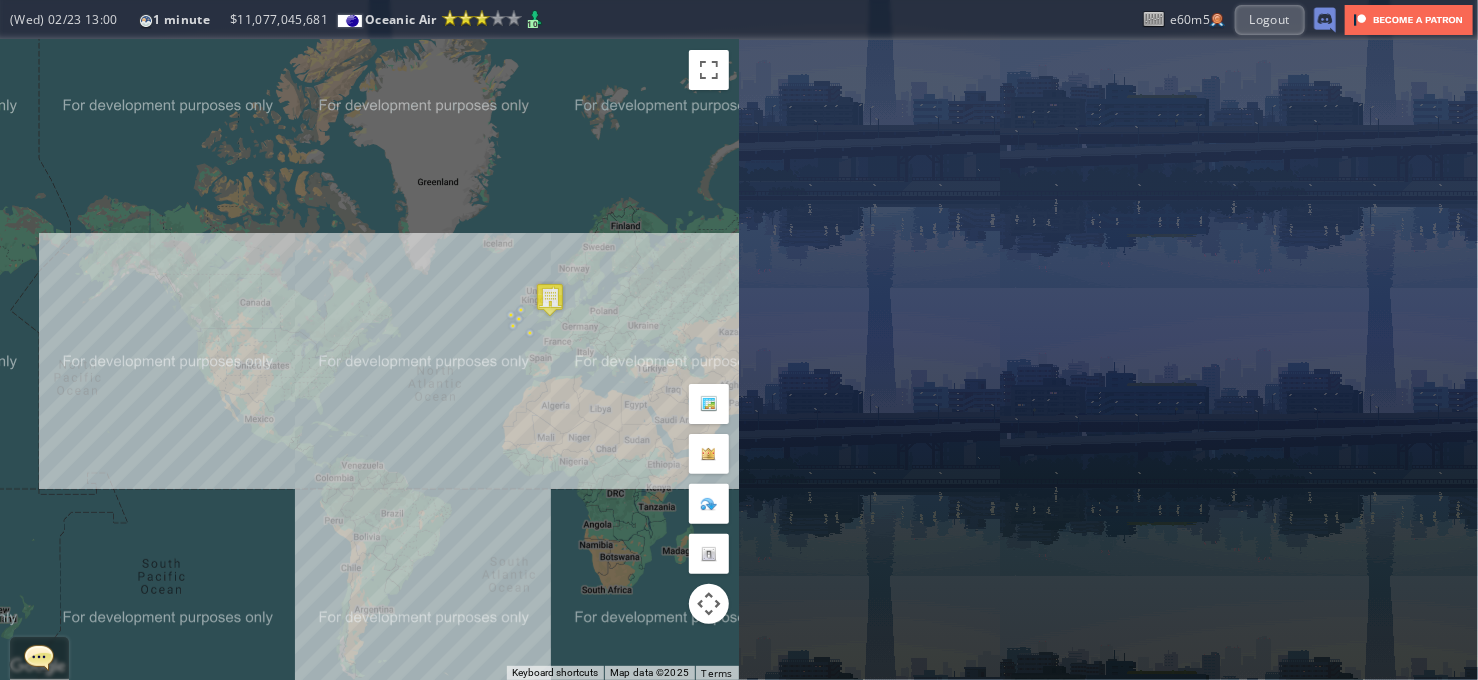 click on "To navigate, press the arrow keys." at bounding box center (369, 360) 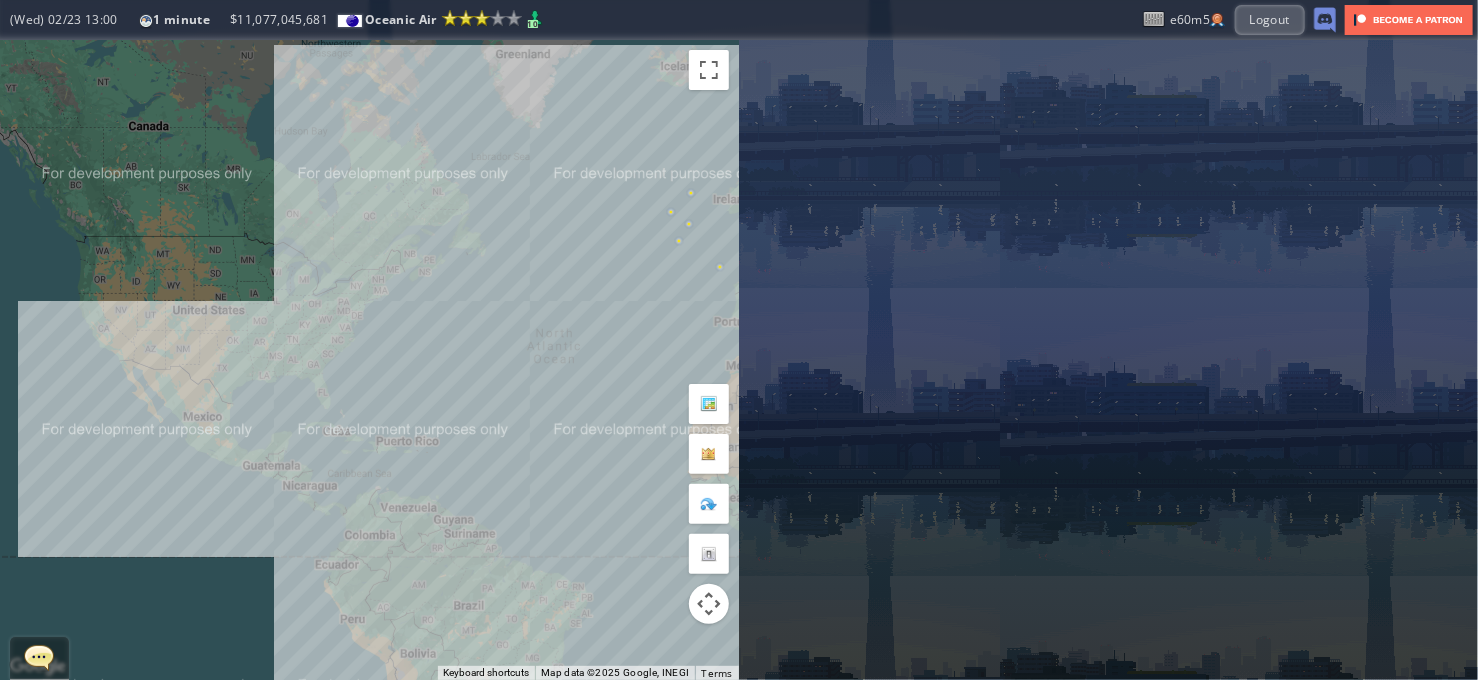 drag, startPoint x: 409, startPoint y: 555, endPoint x: 455, endPoint y: 536, distance: 49.76947 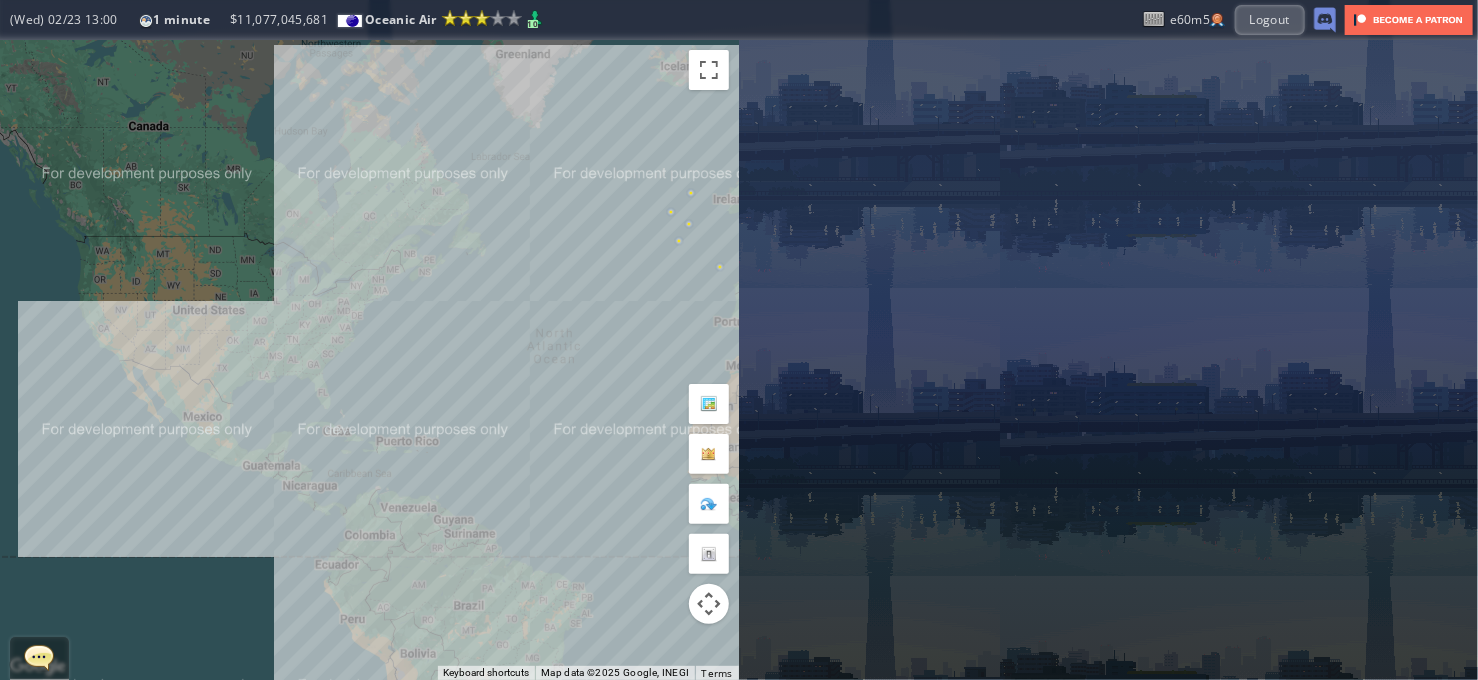 click on "To navigate, press the arrow keys." at bounding box center [369, 360] 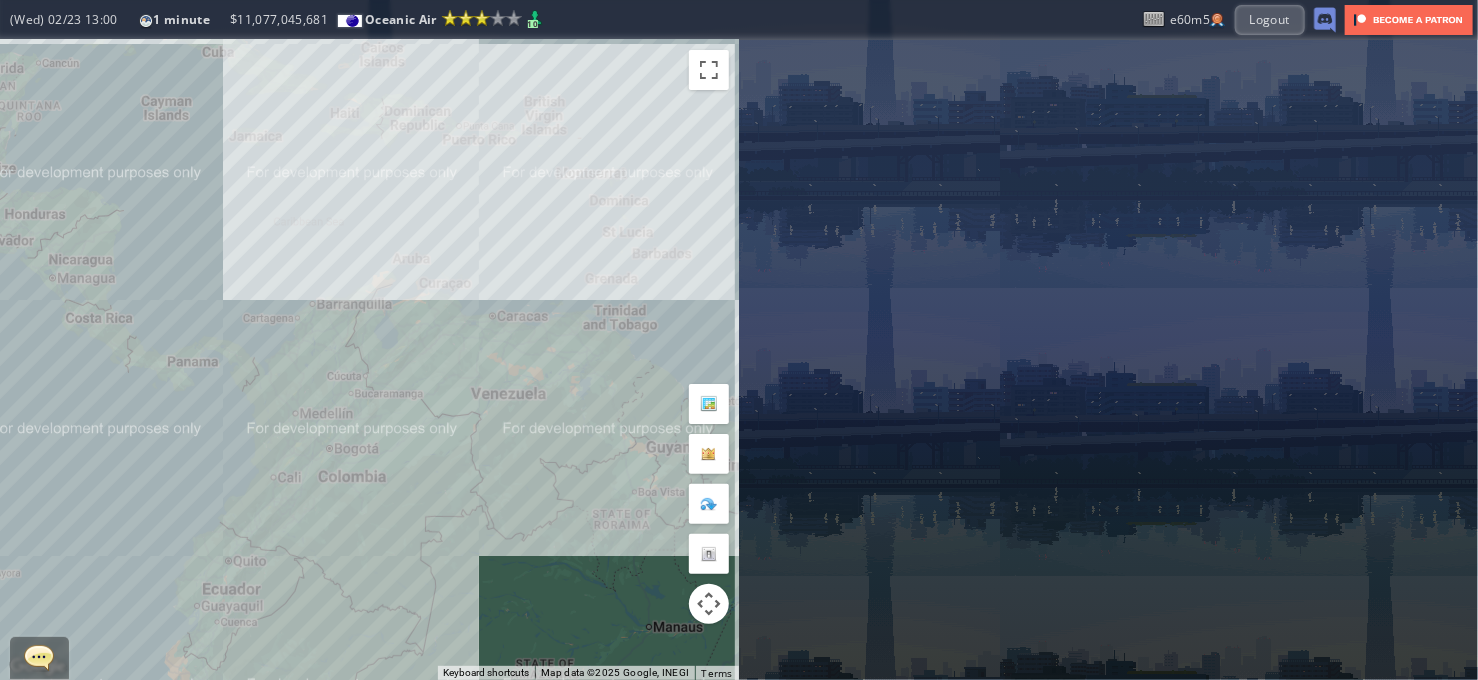 click on "To navigate, press the arrow keys." at bounding box center [369, 360] 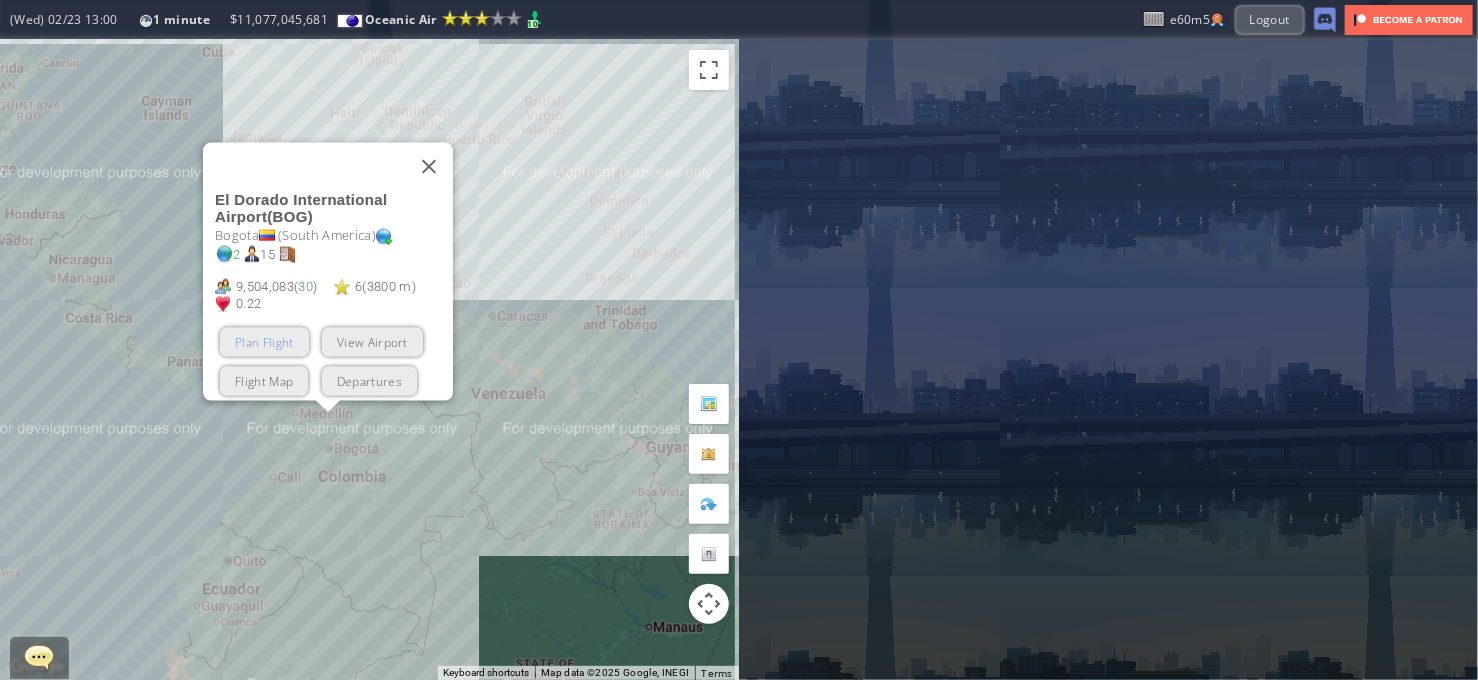 click on "Plan Flight" at bounding box center [264, 342] 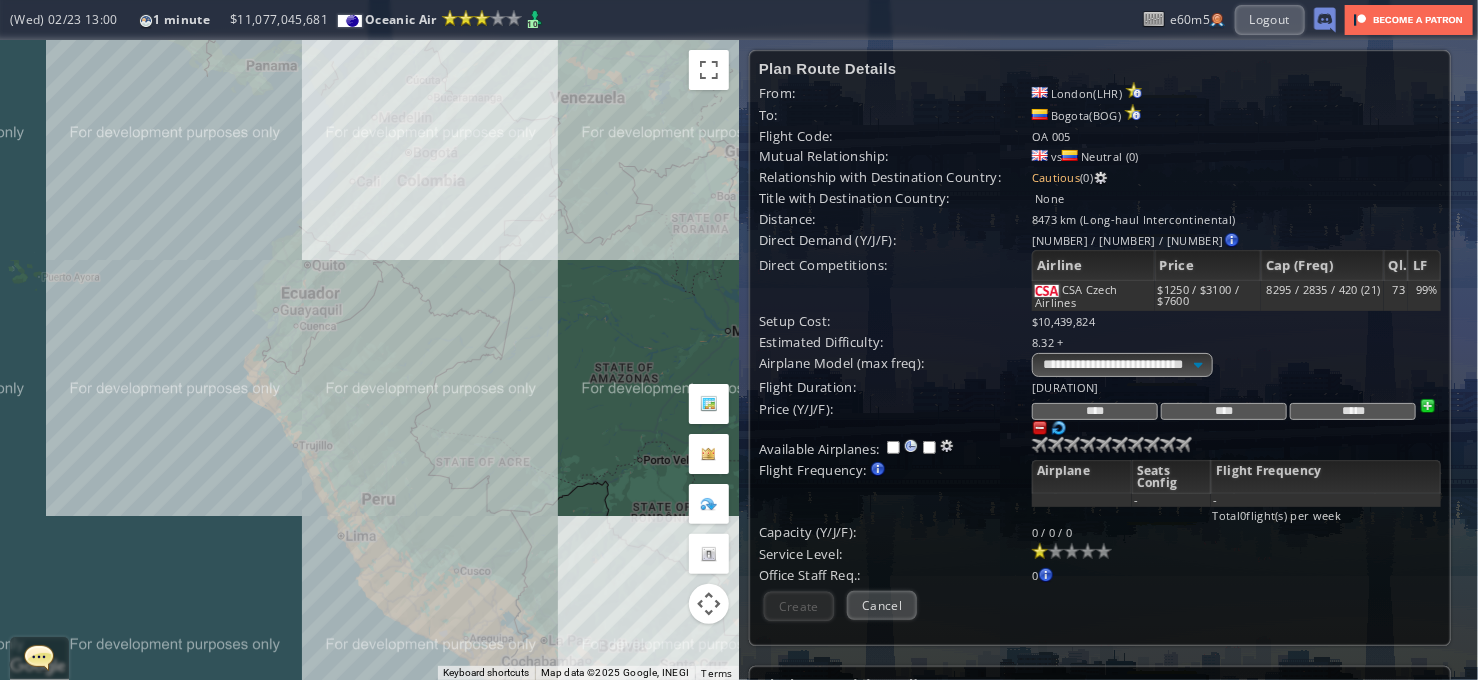 drag, startPoint x: 335, startPoint y: 514, endPoint x: 336, endPoint y: 503, distance: 11.045361 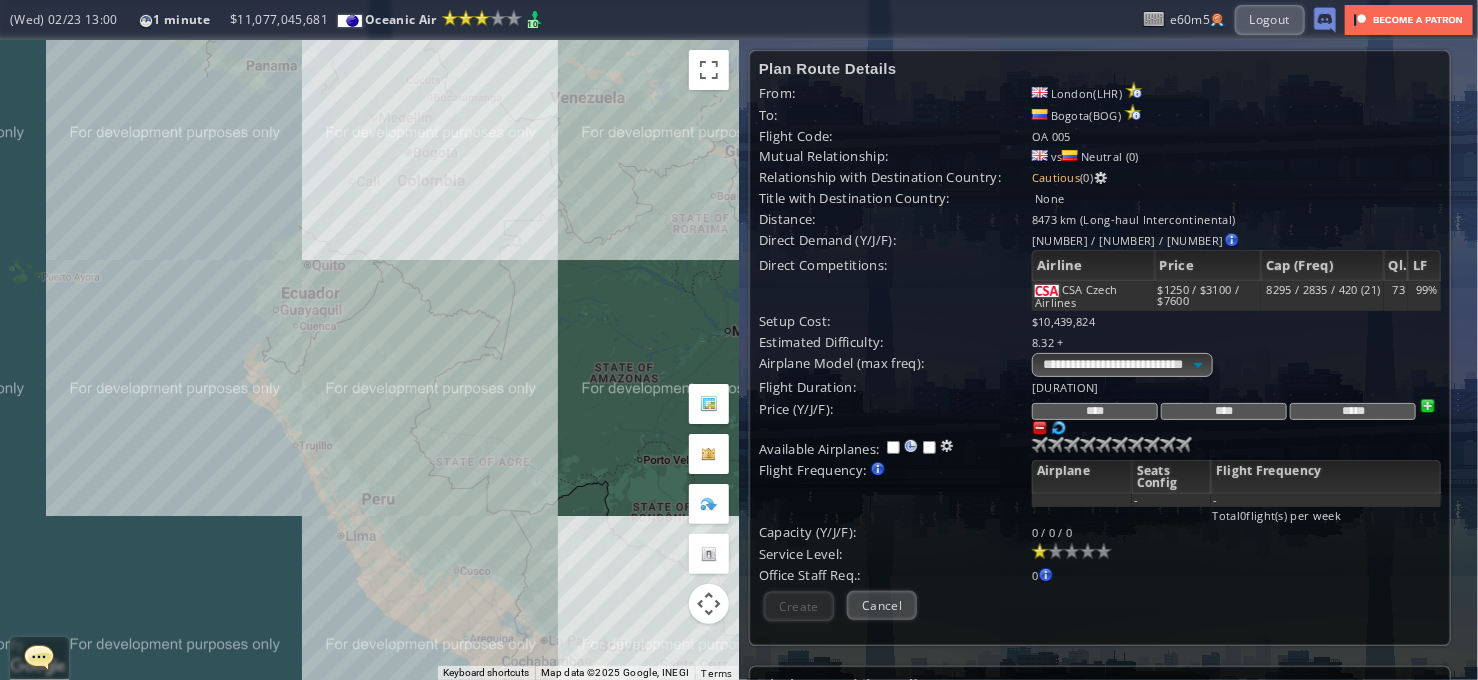 click on "To navigate, press the arrow keys." at bounding box center [369, 360] 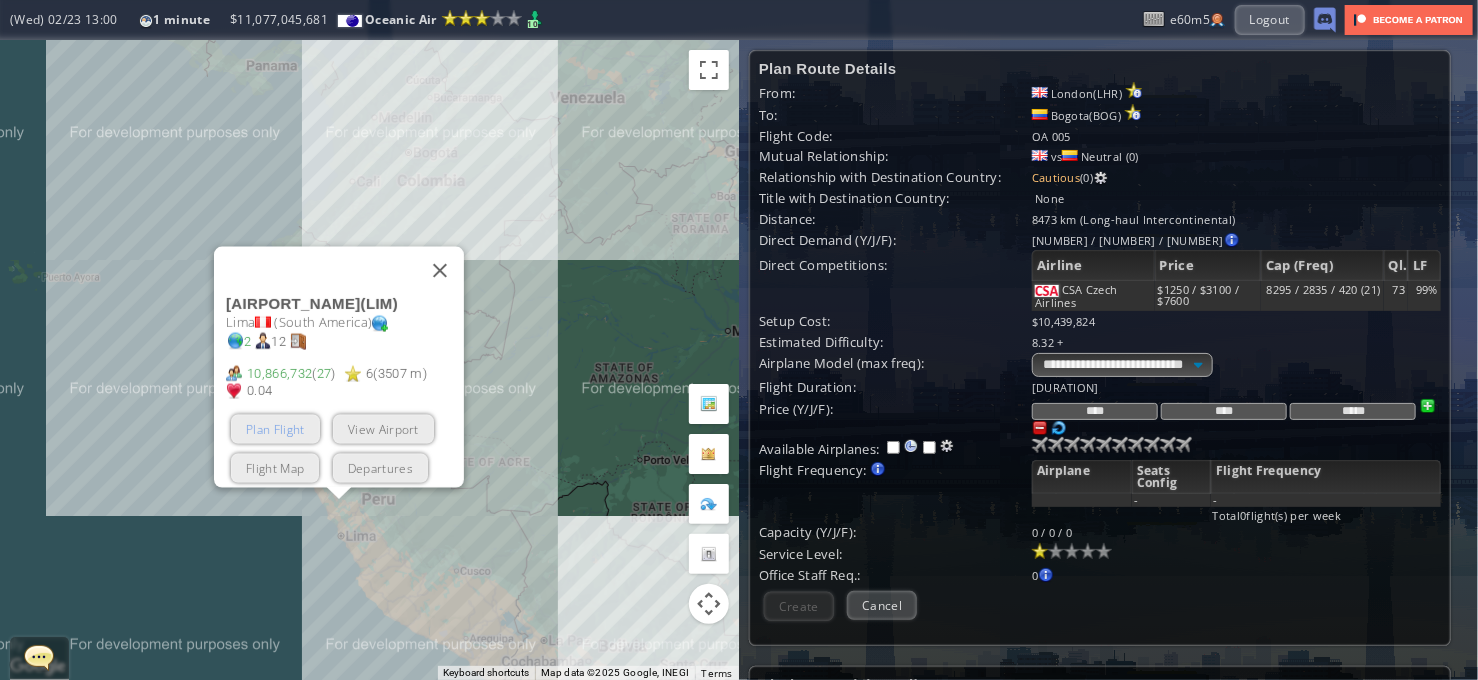 click on "Plan Flight" at bounding box center (275, 429) 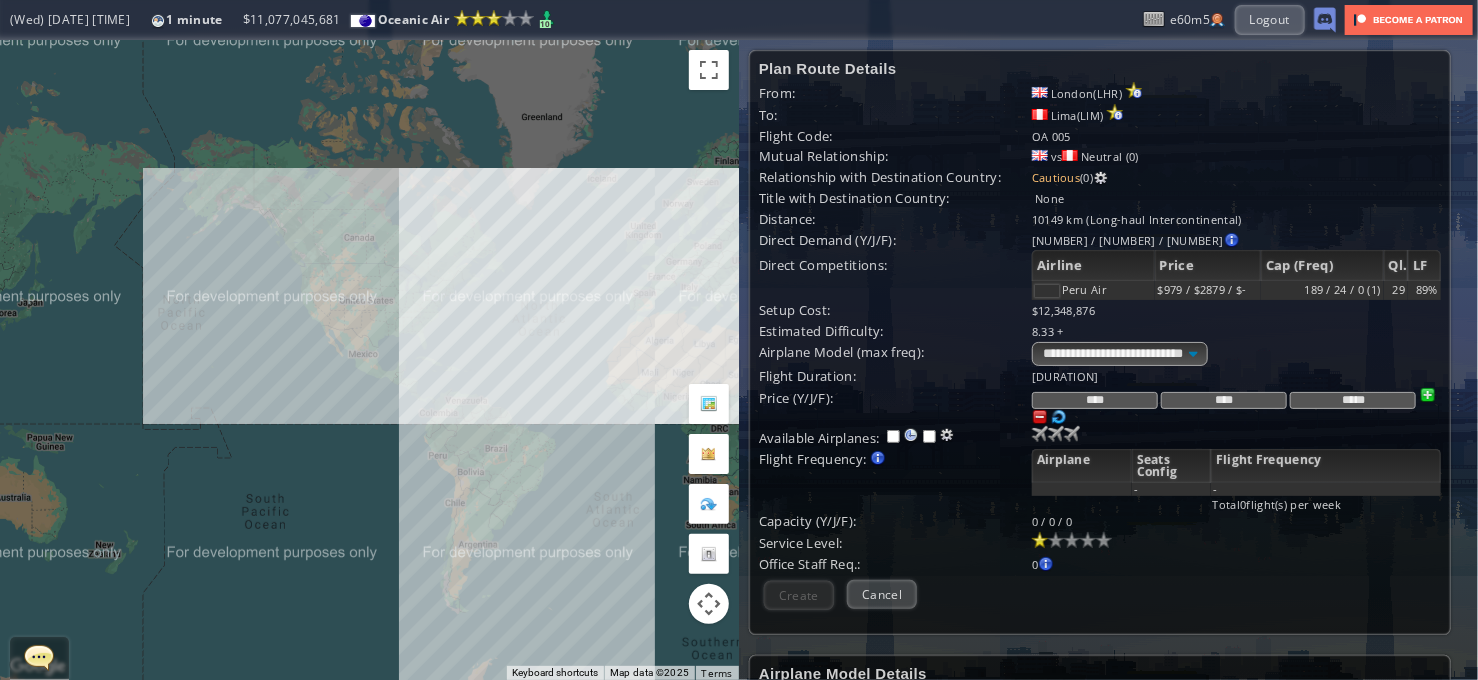 click on "To navigate, press the arrow keys." at bounding box center [369, 360] 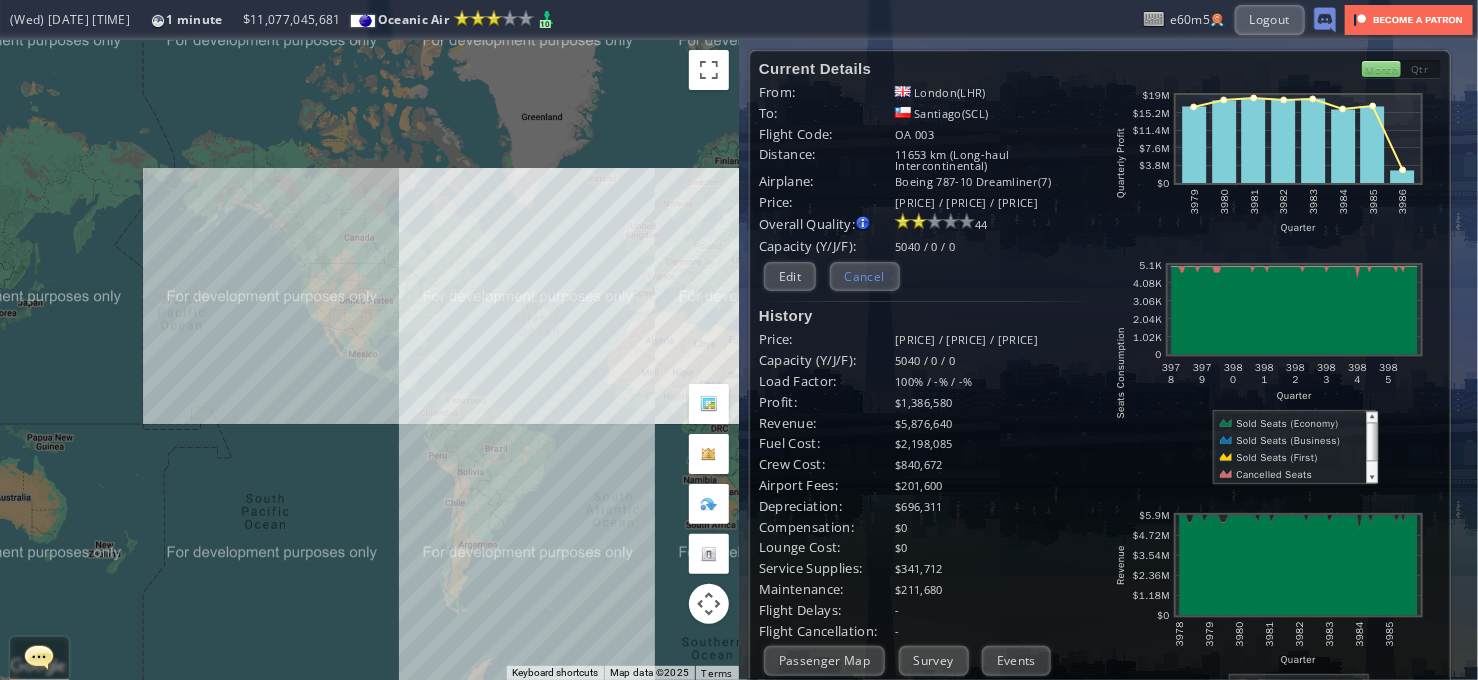 click on "Cancel" at bounding box center [865, 276] 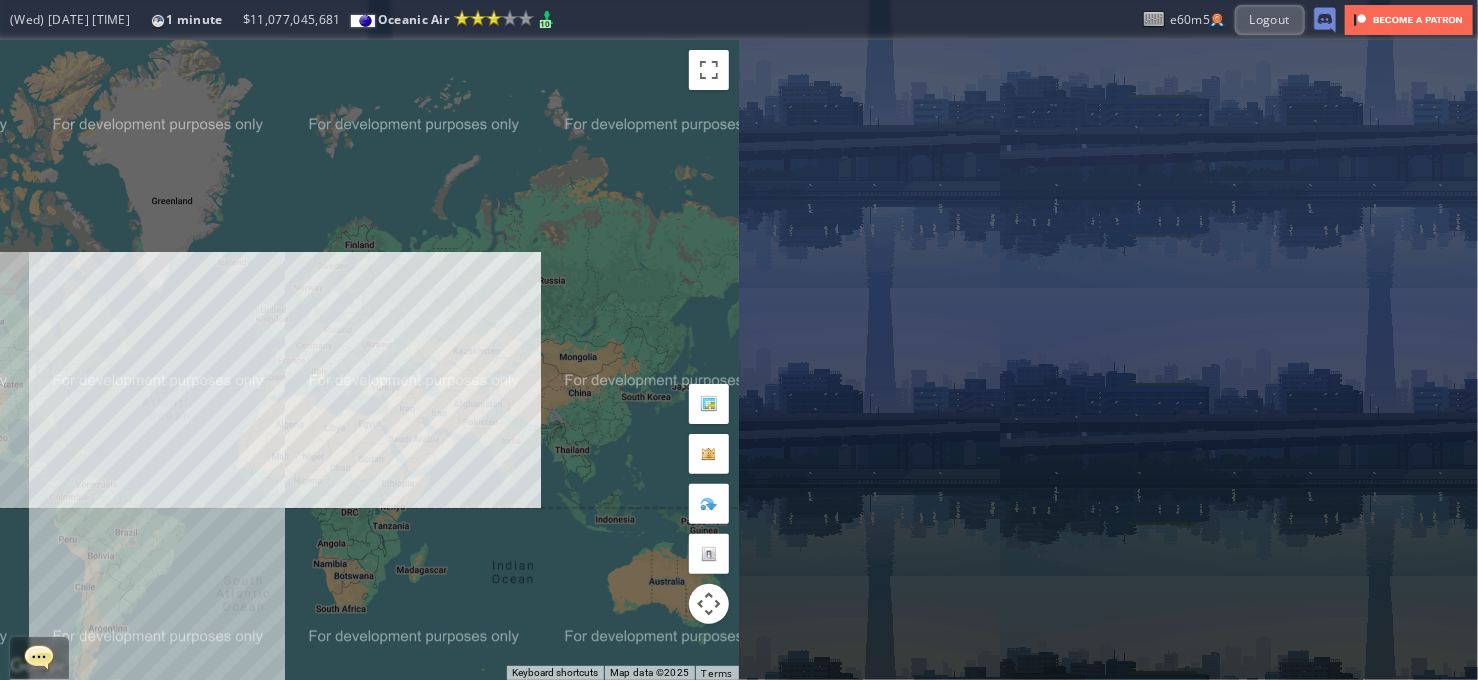 drag, startPoint x: 532, startPoint y: 420, endPoint x: 164, endPoint y: 505, distance: 377.68903 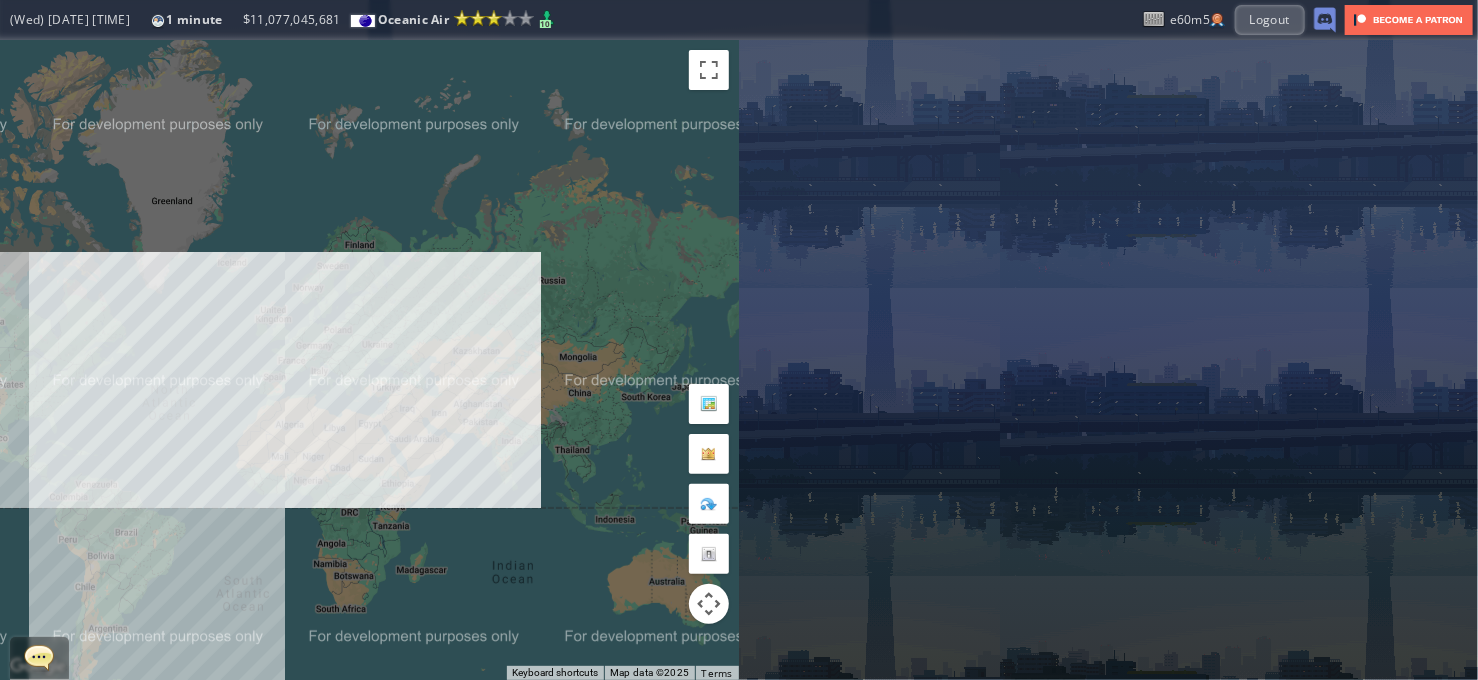 click on "To navigate, press the arrow keys." at bounding box center [369, 360] 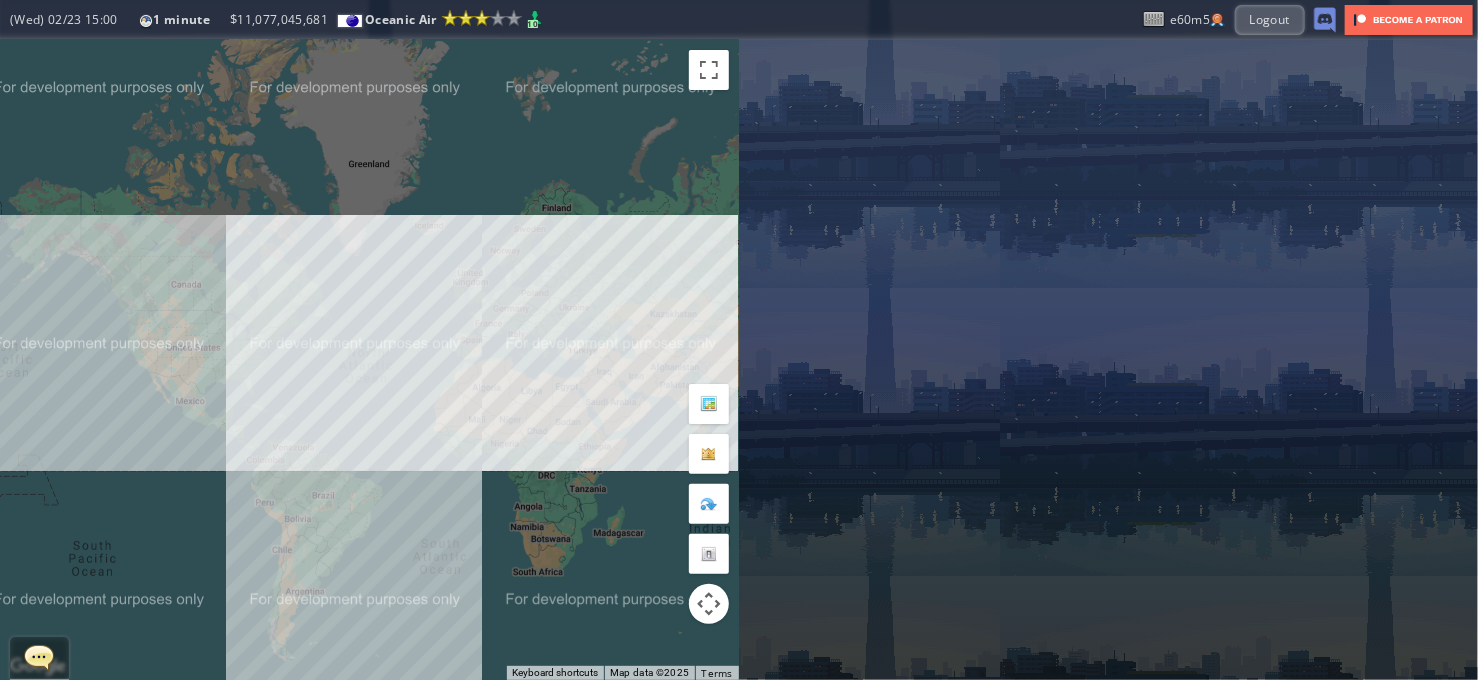 drag, startPoint x: 416, startPoint y: 478, endPoint x: 624, endPoint y: 419, distance: 216.20592 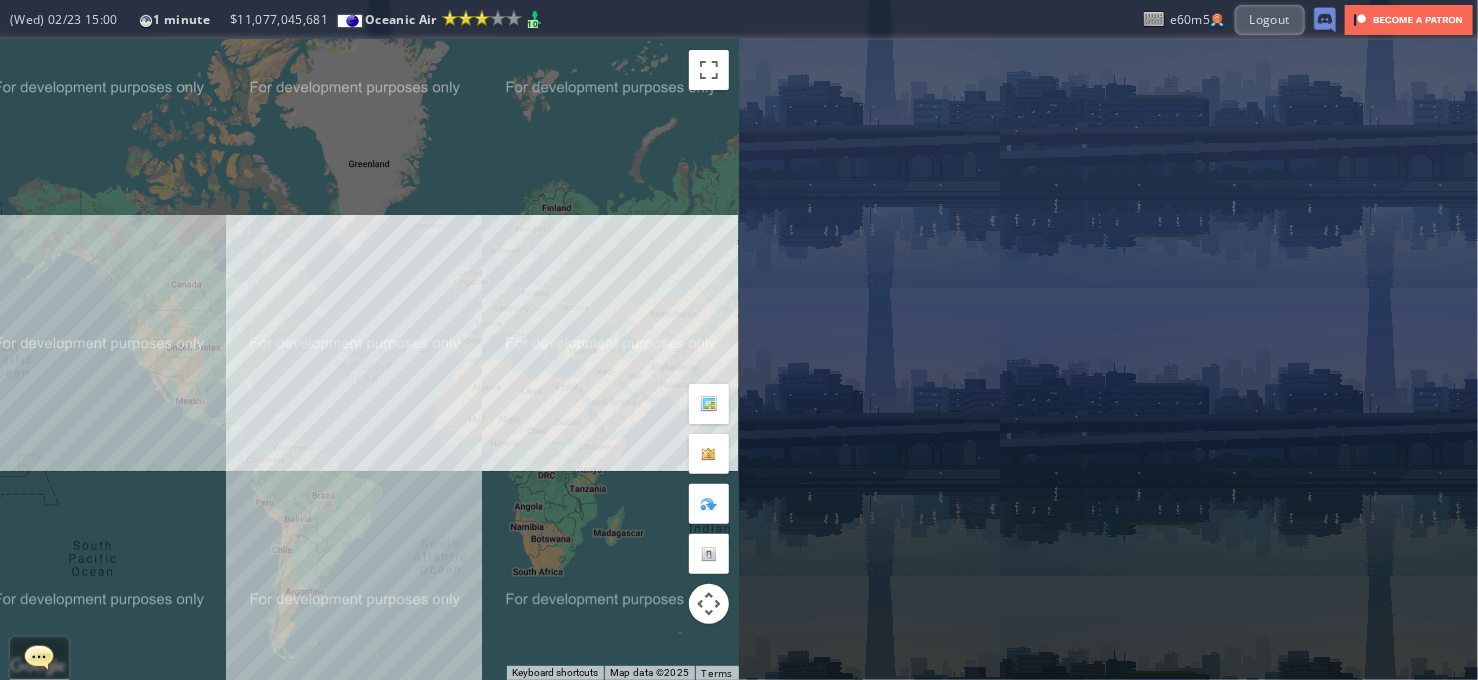 click on "To navigate, press the arrow keys." at bounding box center (369, 360) 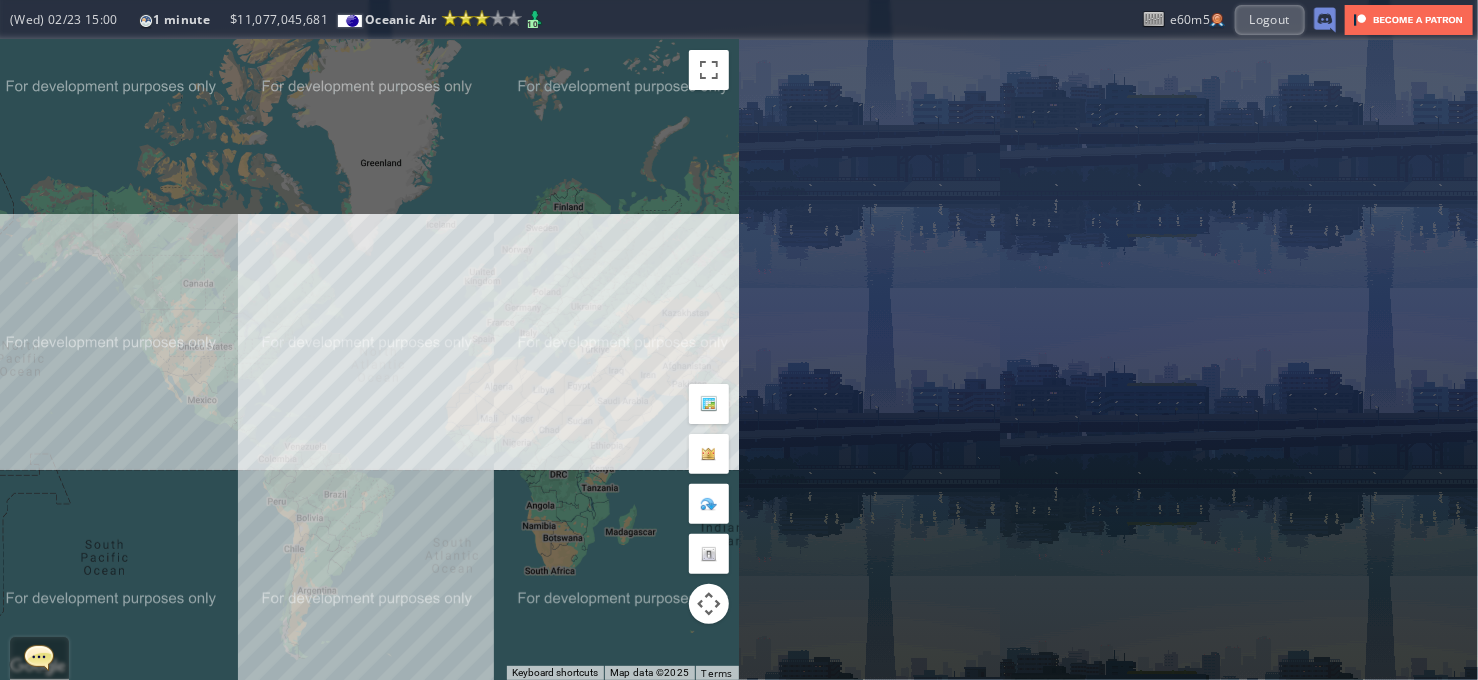 drag, startPoint x: 328, startPoint y: 453, endPoint x: 376, endPoint y: 447, distance: 48.373547 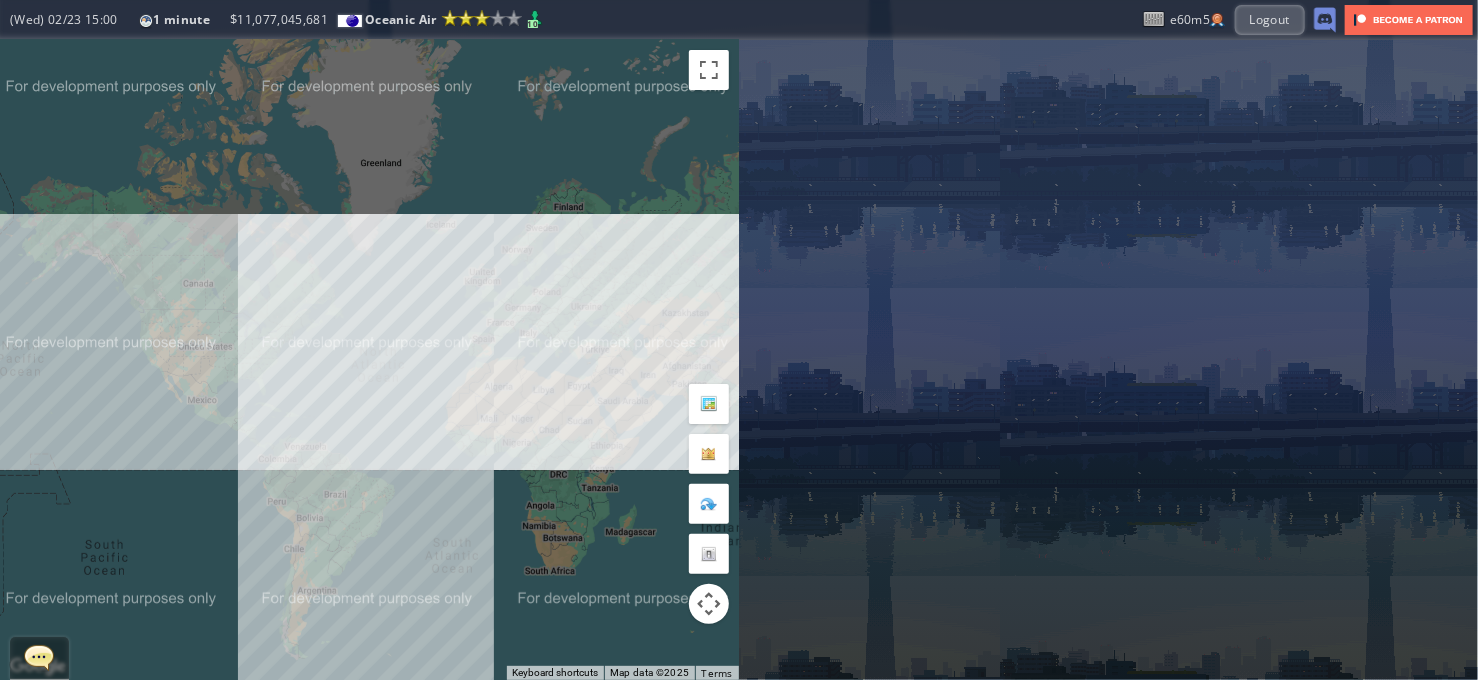 click on "To navigate, press the arrow keys." at bounding box center (369, 360) 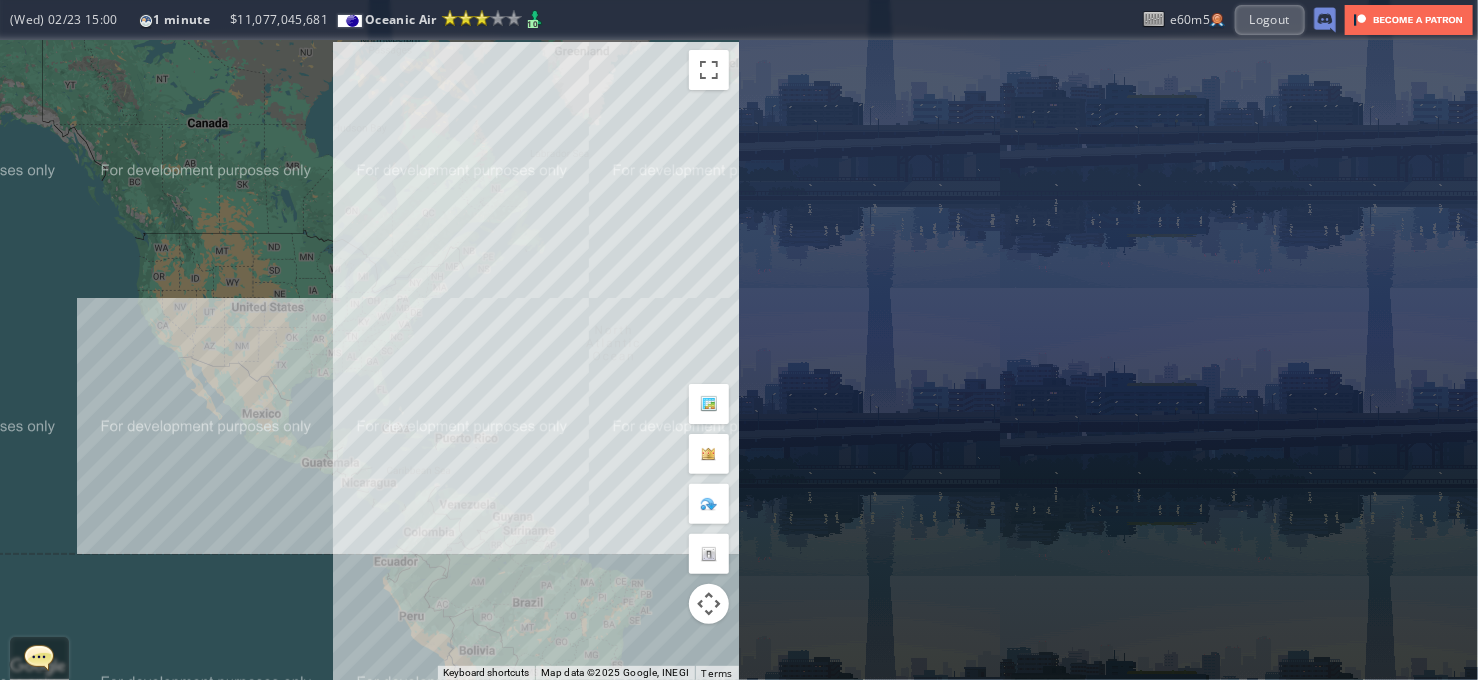 drag, startPoint x: 161, startPoint y: 358, endPoint x: 318, endPoint y: 433, distance: 173.99425 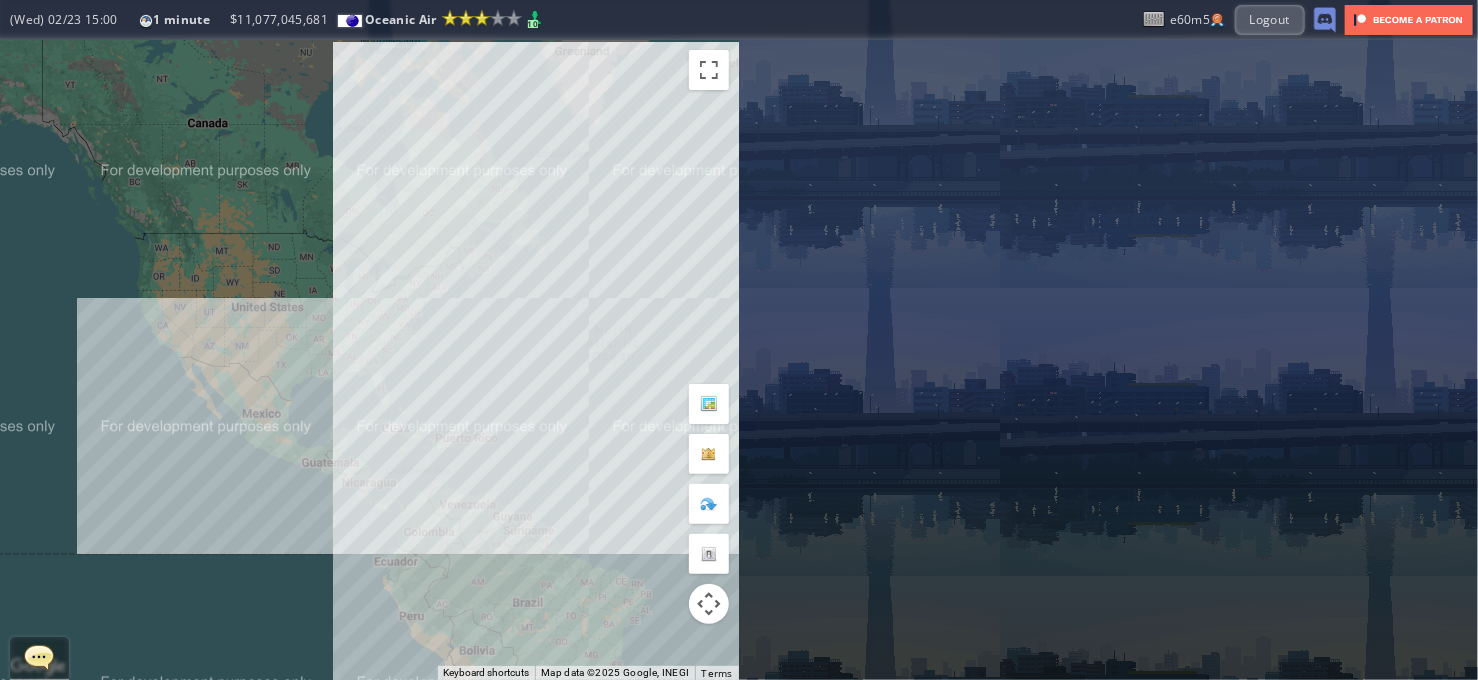 click on "To navigate, press the arrow keys." at bounding box center (369, 360) 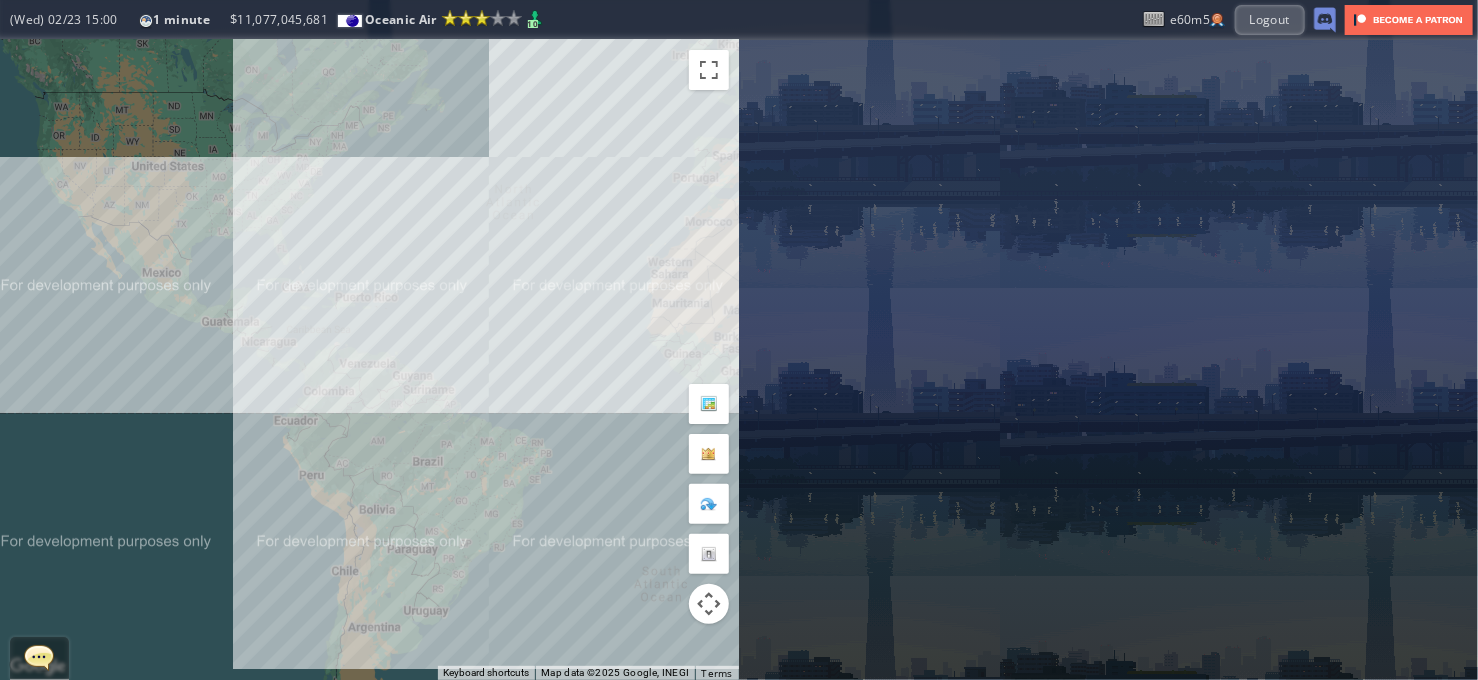 drag, startPoint x: 516, startPoint y: 505, endPoint x: 423, endPoint y: 371, distance: 163.1104 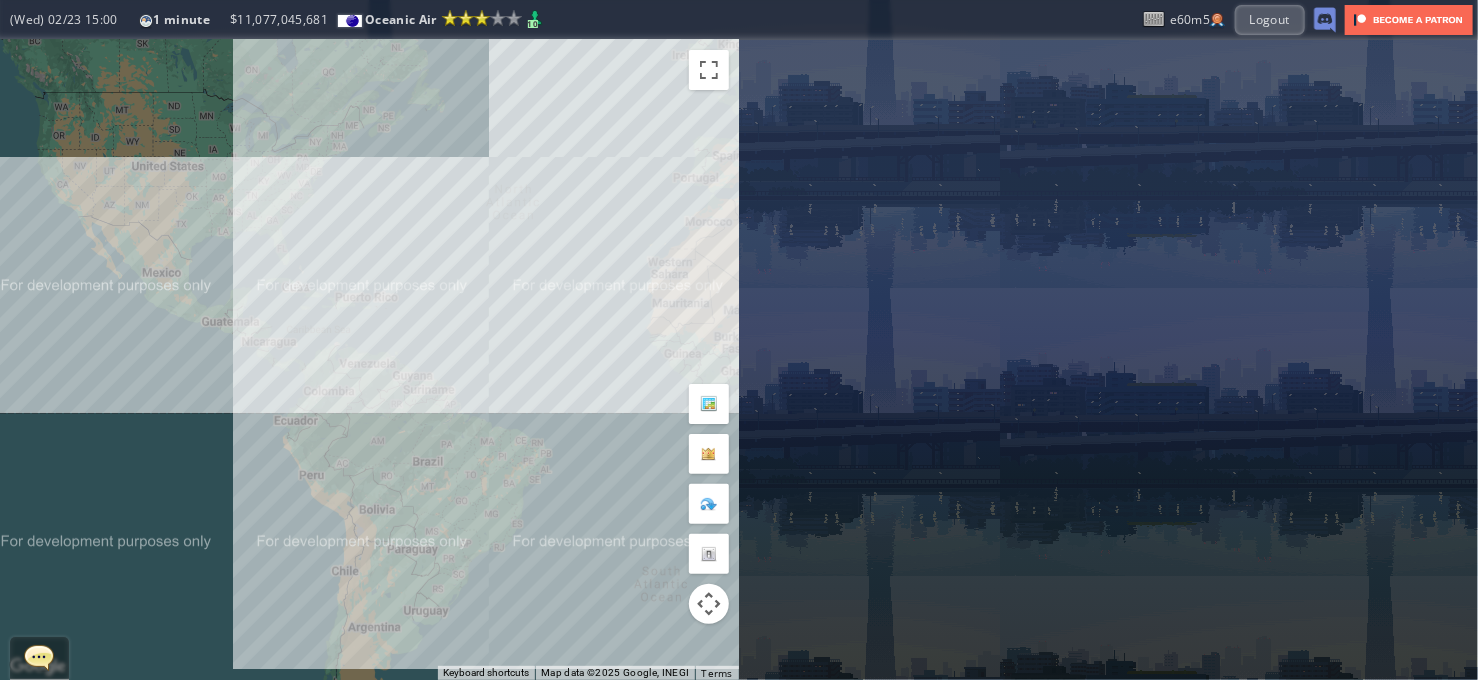click on "To navigate, press the arrow keys." at bounding box center [369, 360] 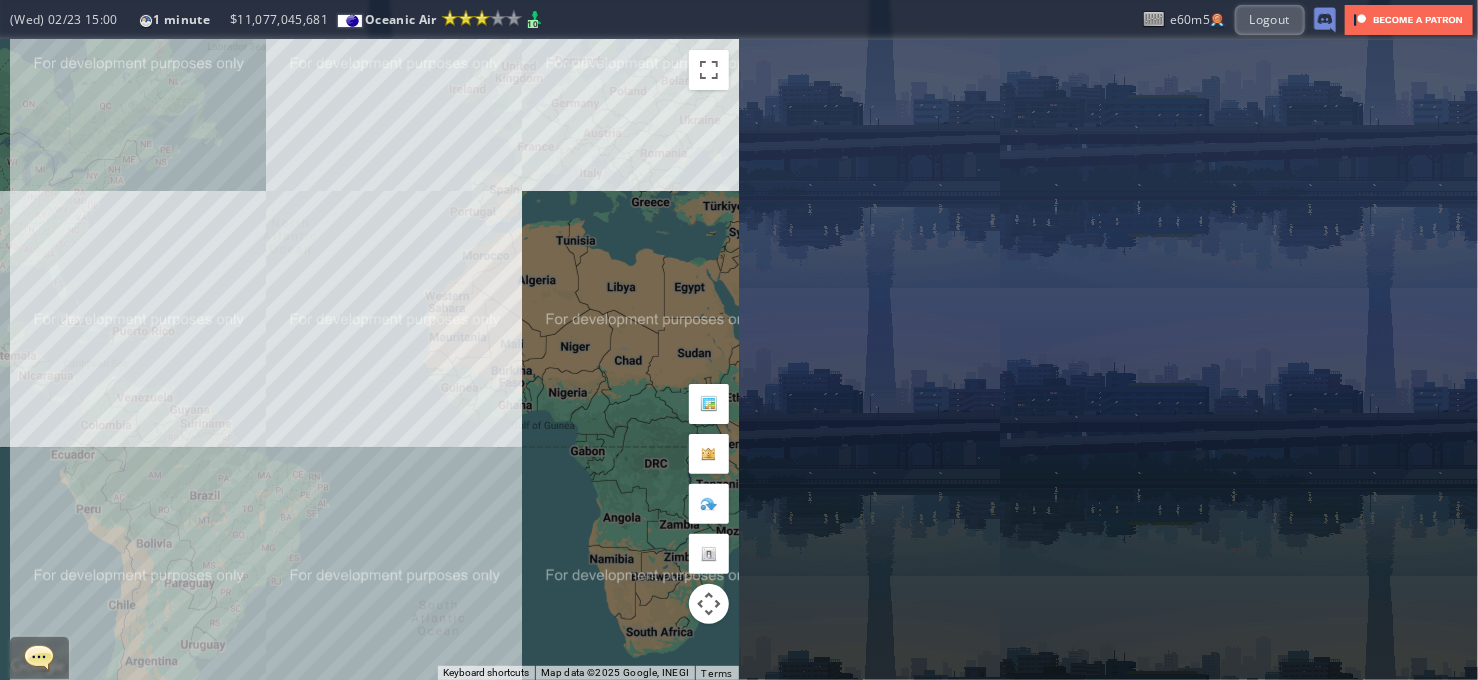 drag, startPoint x: 459, startPoint y: 413, endPoint x: 195, endPoint y: 459, distance: 267.9776 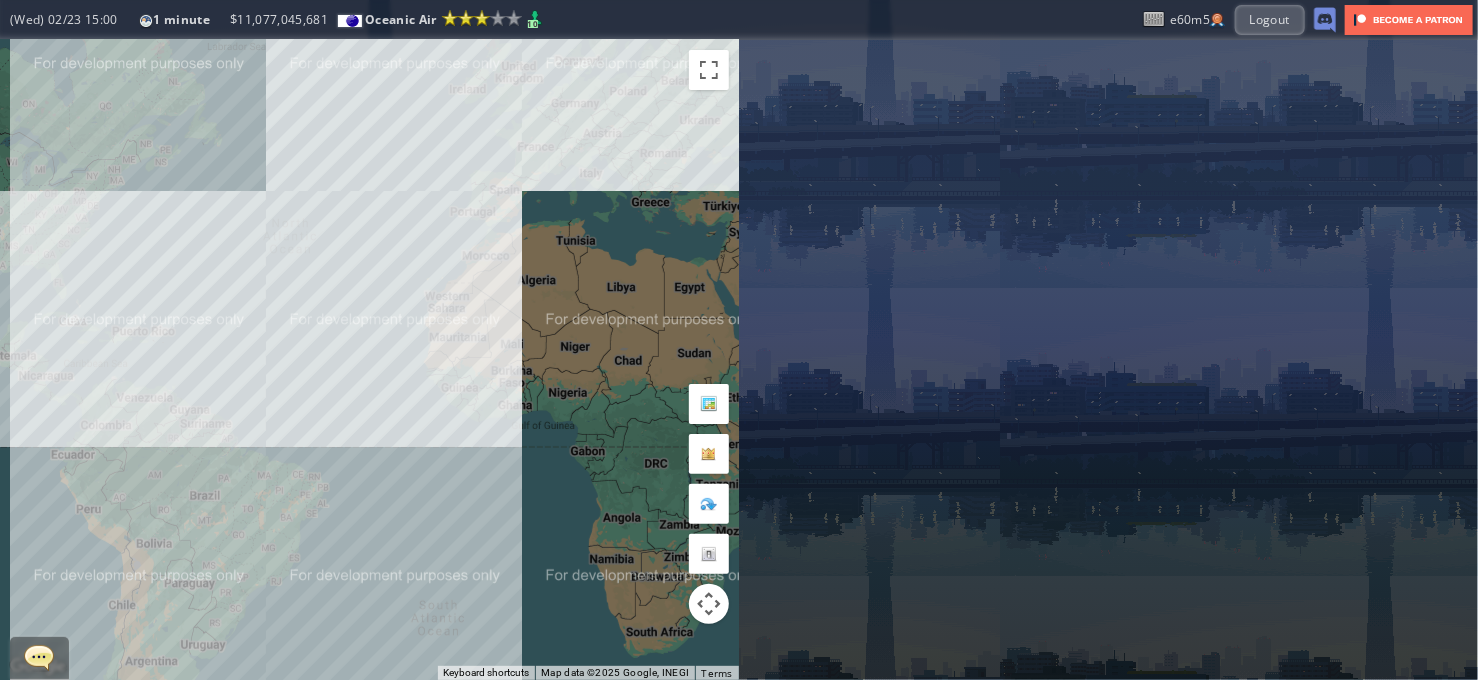 click on "To navigate, press the arrow keys." at bounding box center (369, 360) 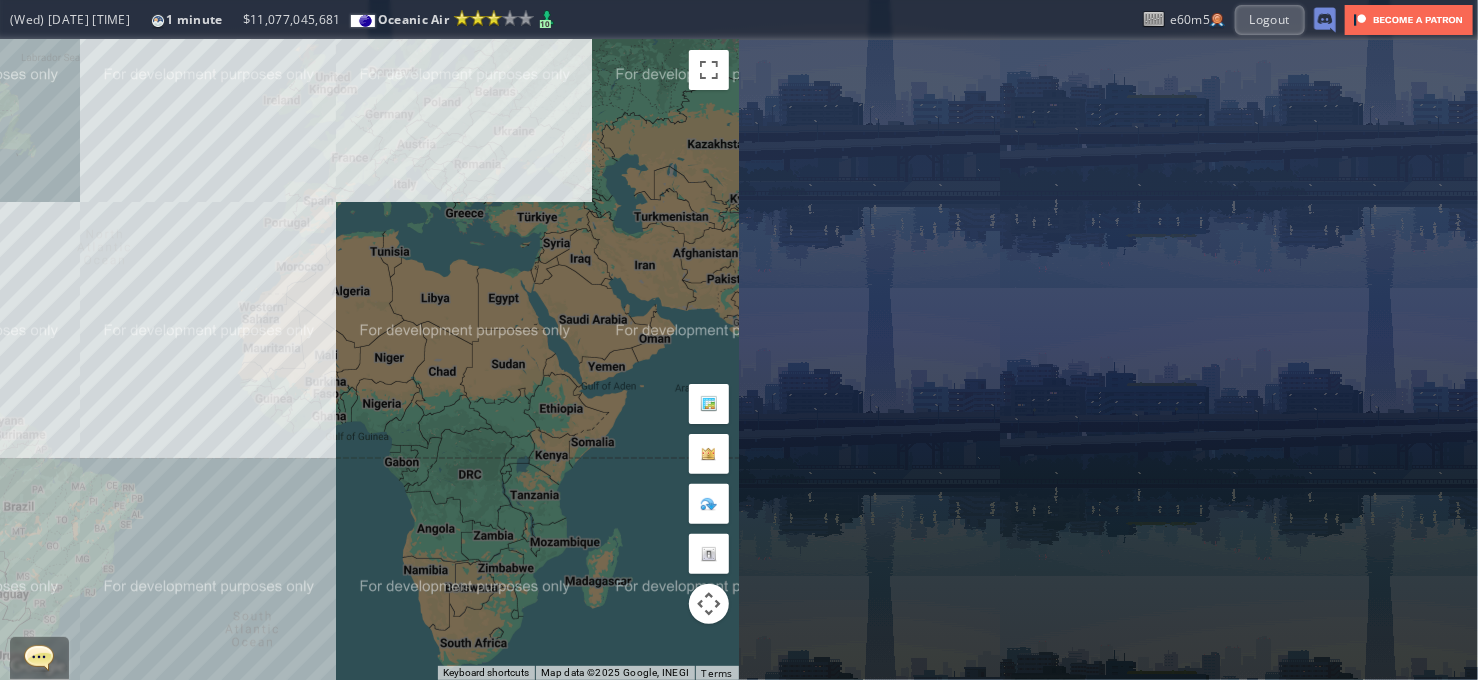 drag, startPoint x: 579, startPoint y: 445, endPoint x: 518, endPoint y: 447, distance: 61.03278 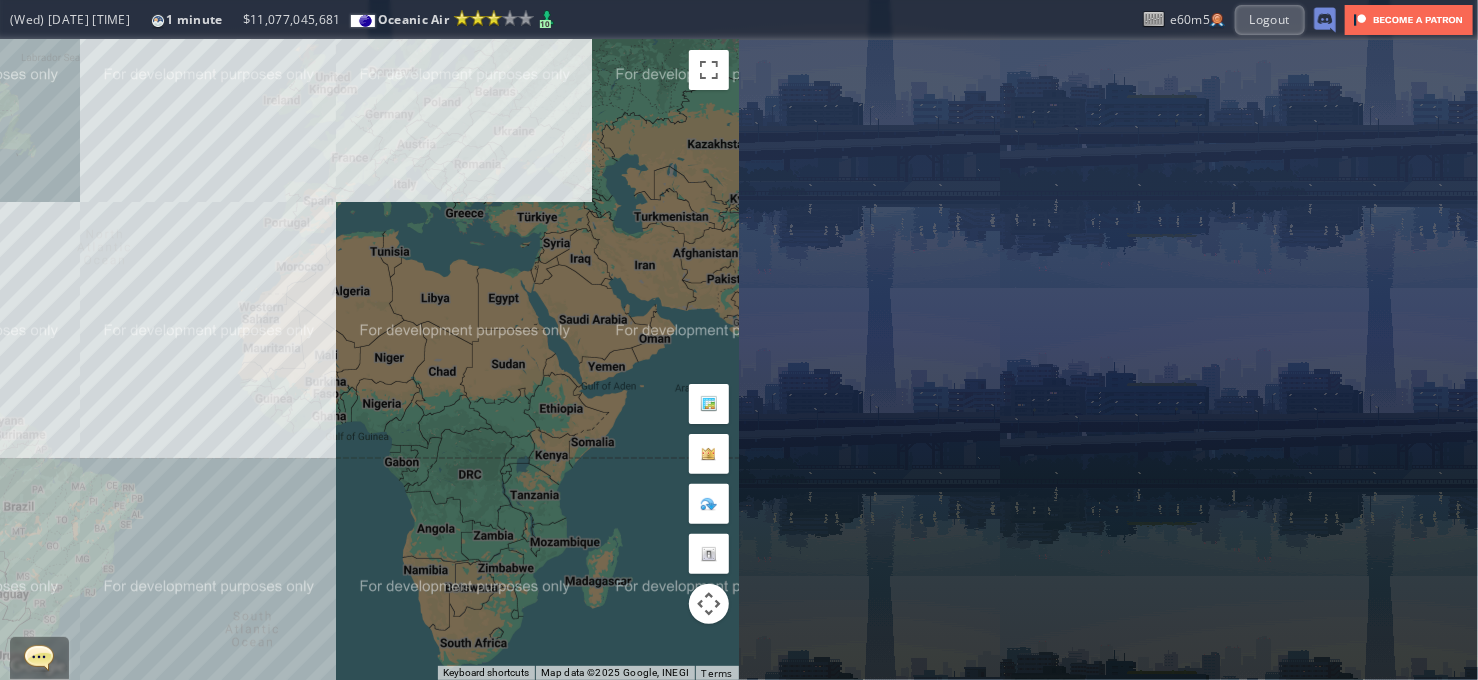 click on "To navigate, press the arrow keys." at bounding box center [369, 360] 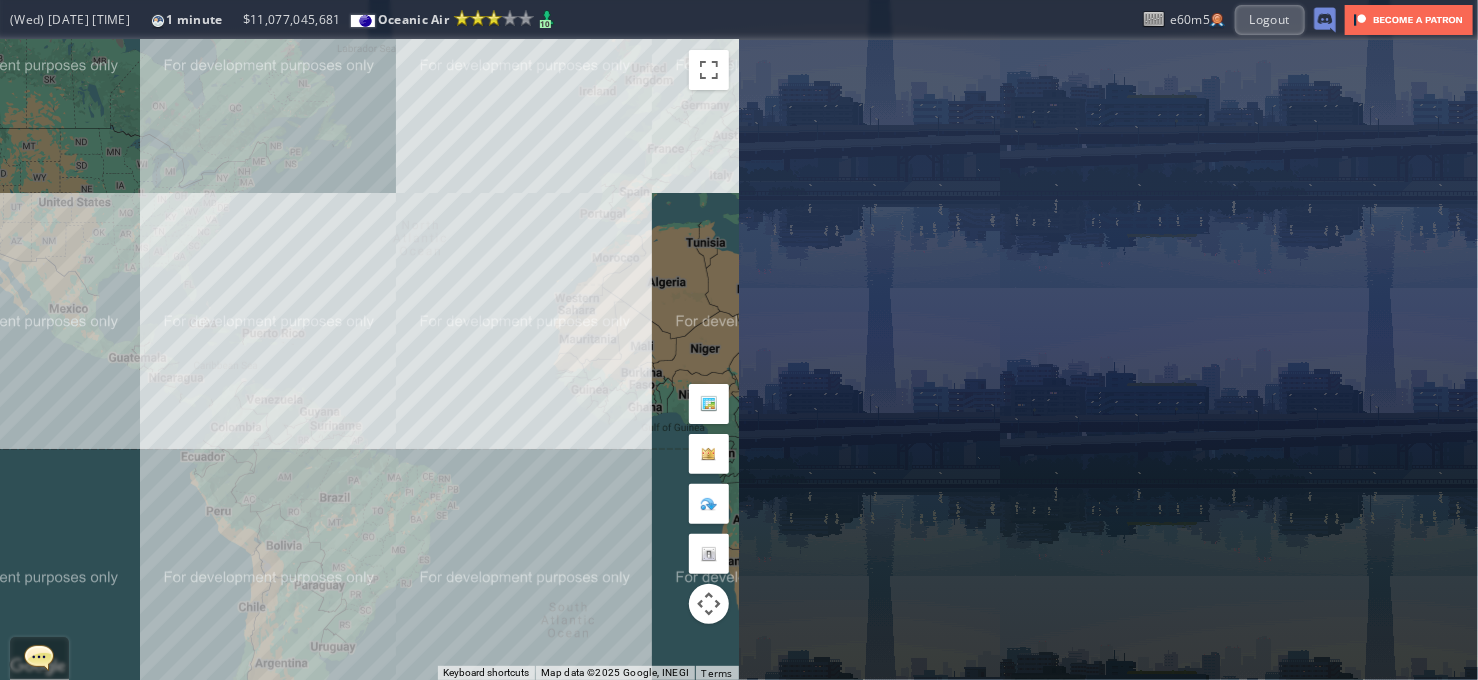 drag, startPoint x: 454, startPoint y: 463, endPoint x: 782, endPoint y: 453, distance: 328.1524 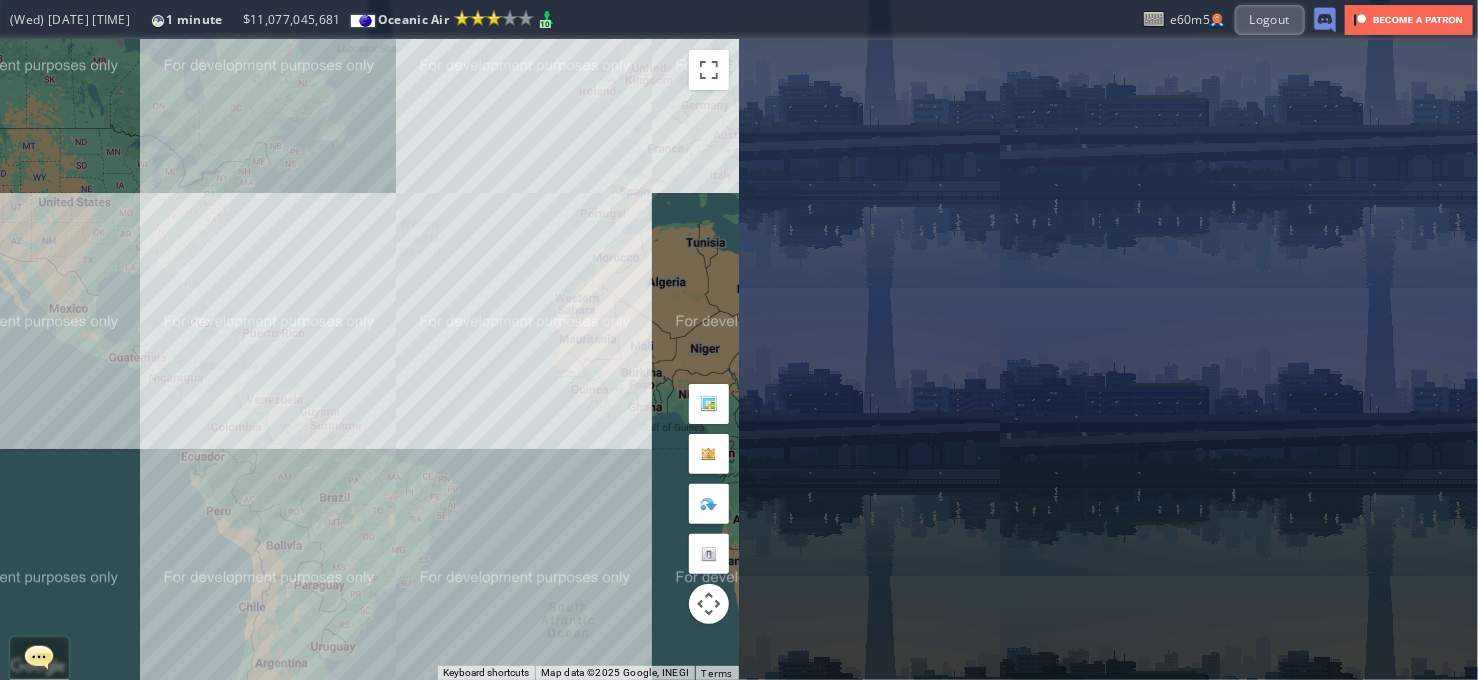 click on "← Move left → Move right ↑ Move up ↓ Move down + Zoom in - Zoom out Home Jump left by 75% End Jump right by 75% Page Up Jump up by 75% Page Down Jump down by 75% To navigate, press the arrow keys. Keyboard shortcuts Map Data Map data ©2025 Google, INEGI Map data ©2025 Google, INEGI 1000 km	 Click to toggle between metric and imperial units Terms Report a map error
Current Details
From:
[CITY]([AIRPORT_CODE])
To:
[CITY]([AIRPORT_CODE])
Flight Code:
[FLIGHT_CODE]
Distance:
[DISTANCE]
Airplane:
[AIRPLANE_MODEL]([NUMBER])
Price:
[PRICE] / [PRICE] / [PRICE]" at bounding box center [739, 360] 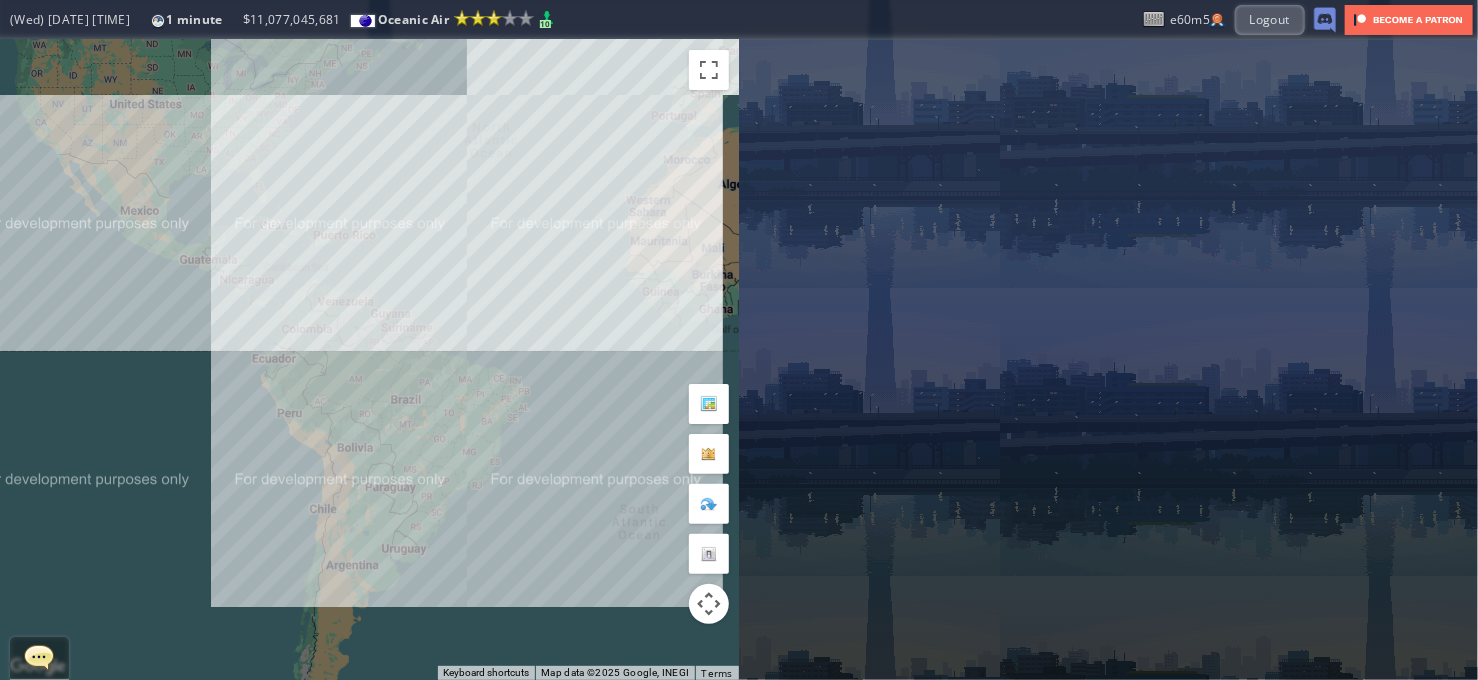 drag, startPoint x: 392, startPoint y: 499, endPoint x: 408, endPoint y: 466, distance: 36.67424 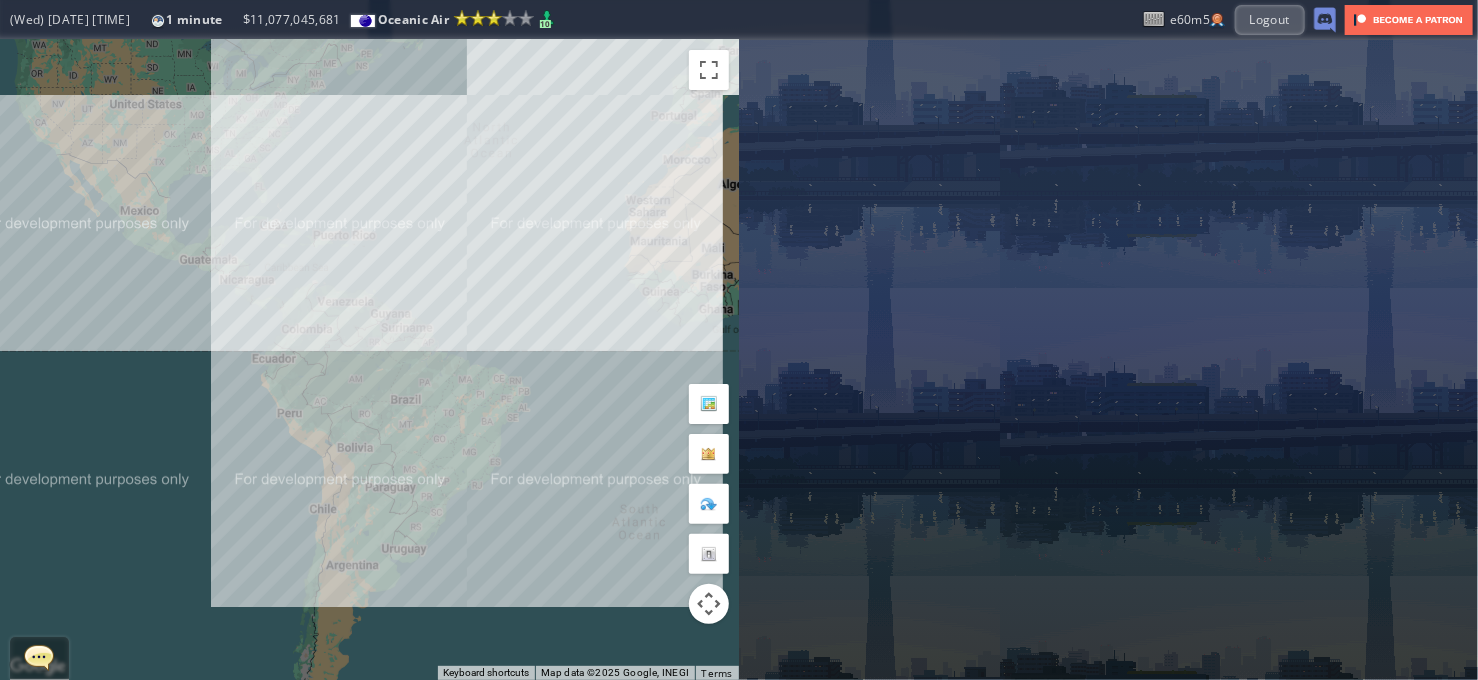 click on "To navigate, press the arrow keys." at bounding box center [369, 360] 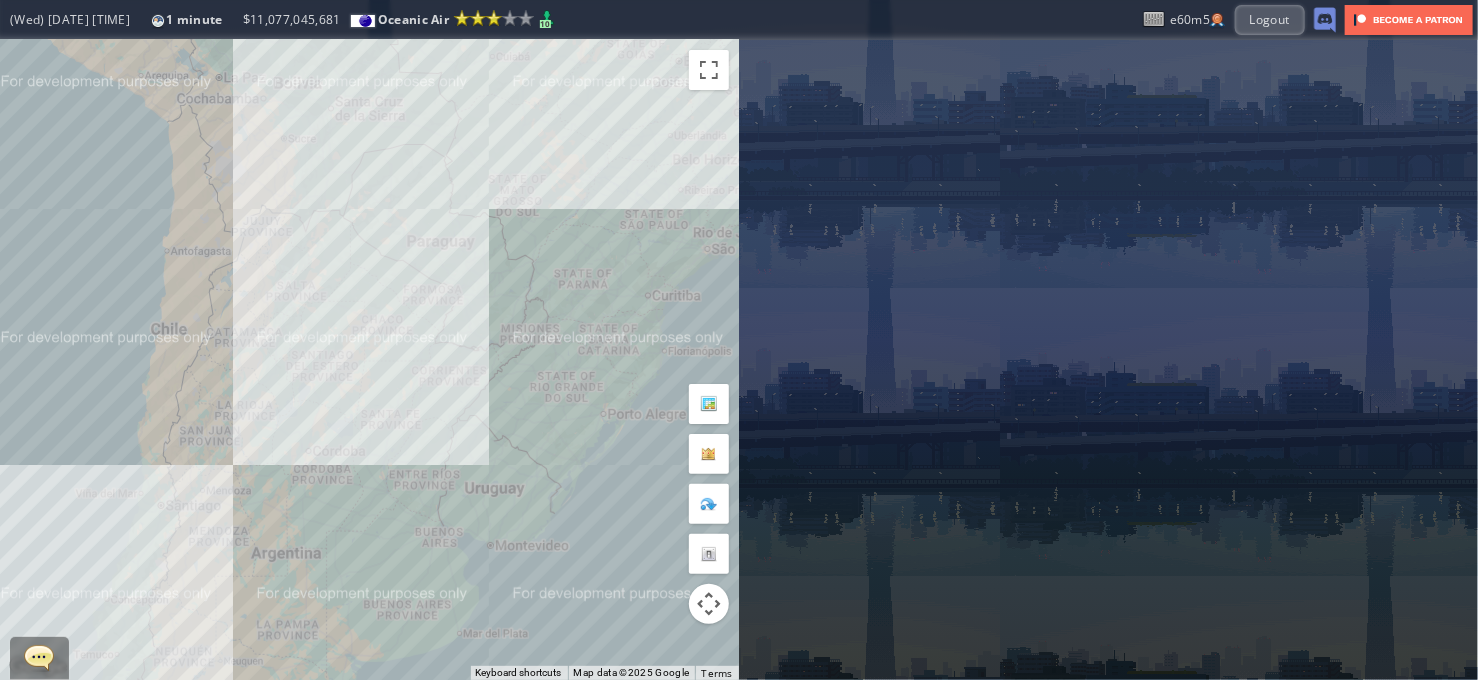 click on "To navigate, press the arrow keys." at bounding box center [369, 360] 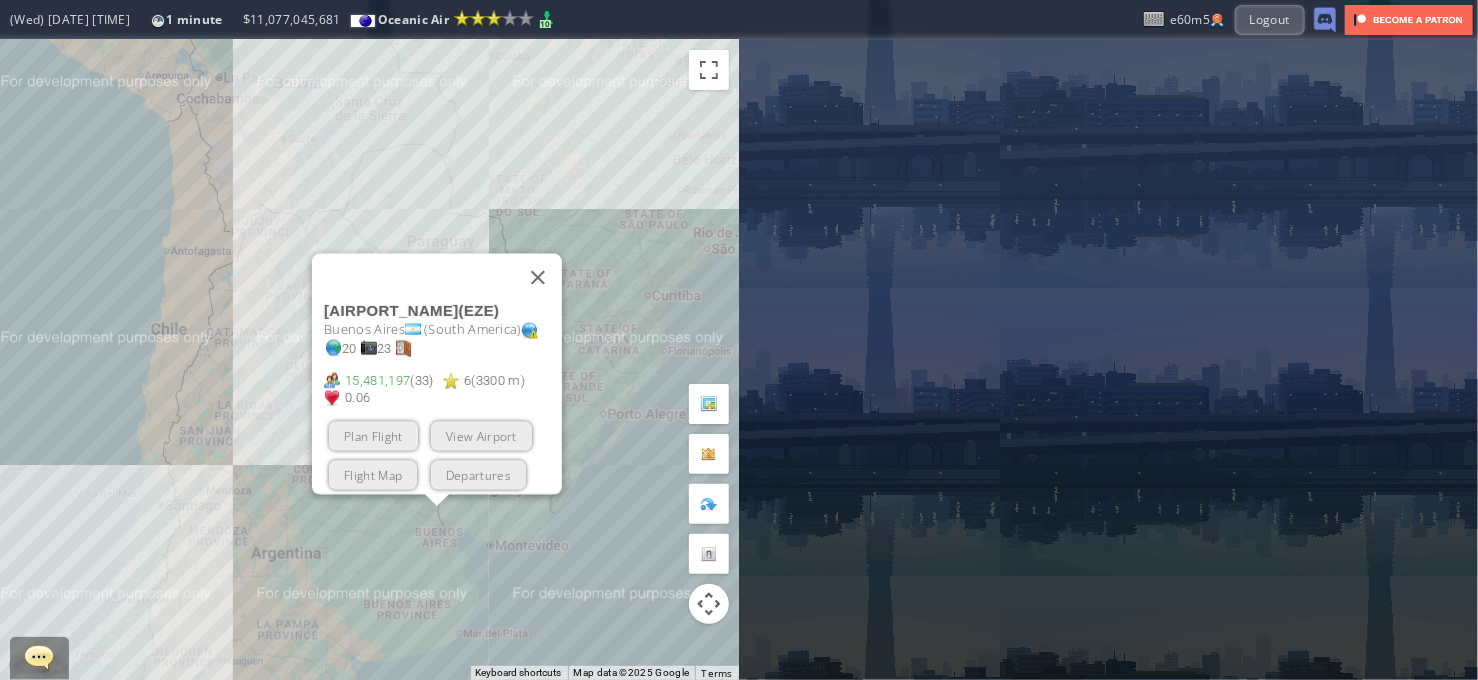 click on "Plan Flight" at bounding box center [373, 436] 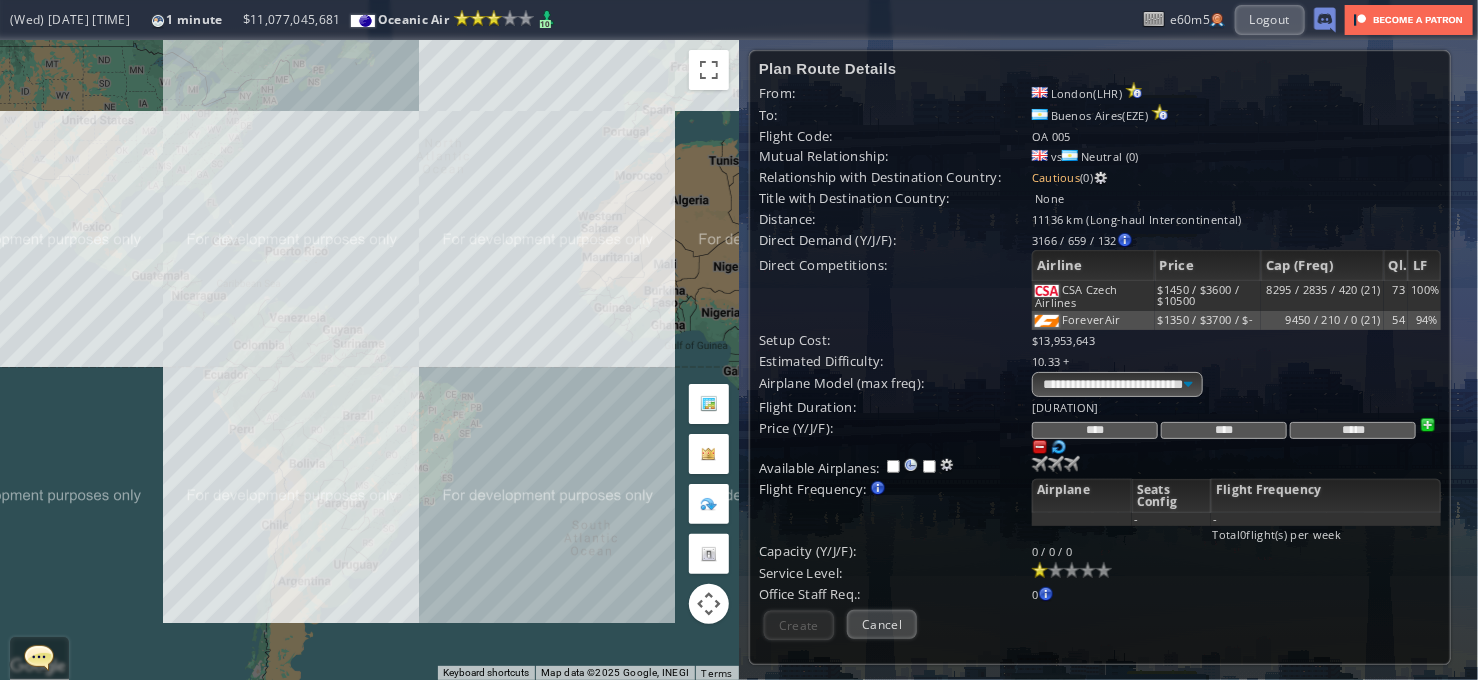 drag, startPoint x: 535, startPoint y: 481, endPoint x: 383, endPoint y: 554, distance: 168.62088 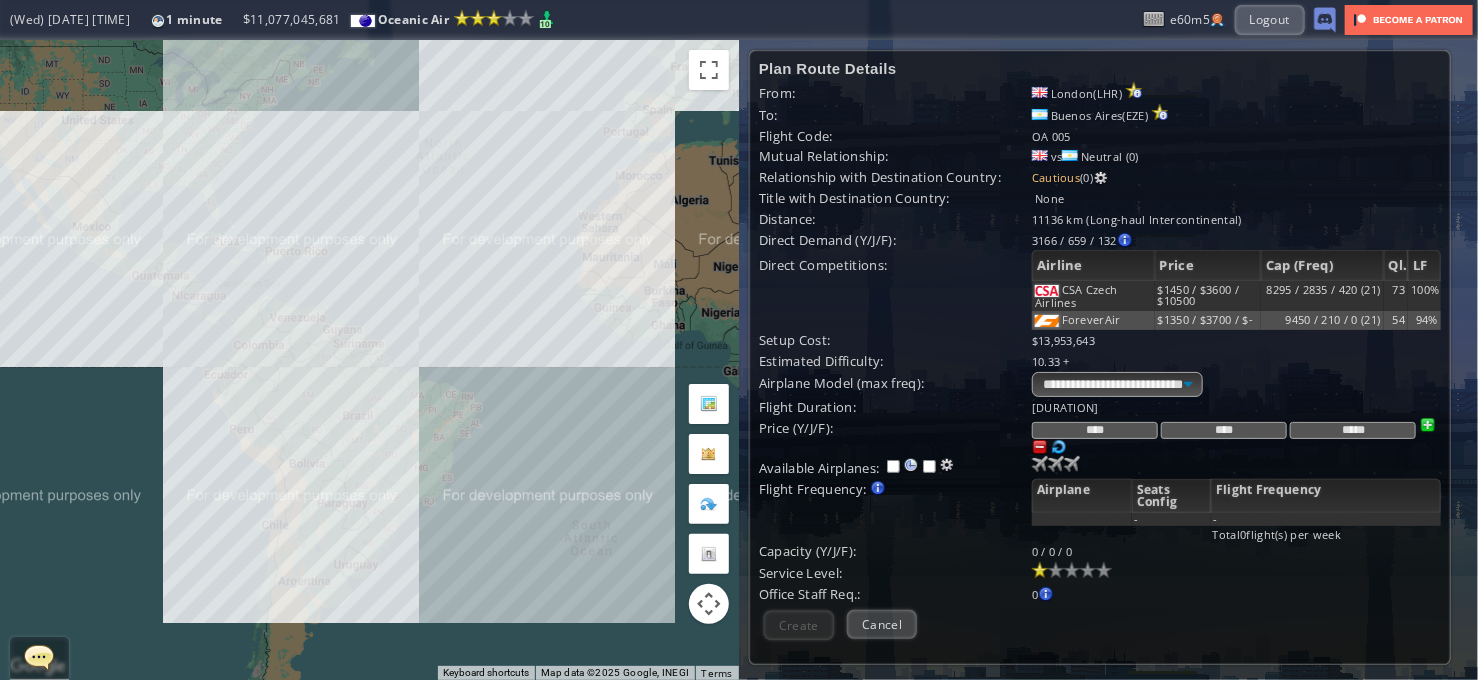 click on "To navigate, press the arrow keys." at bounding box center (369, 360) 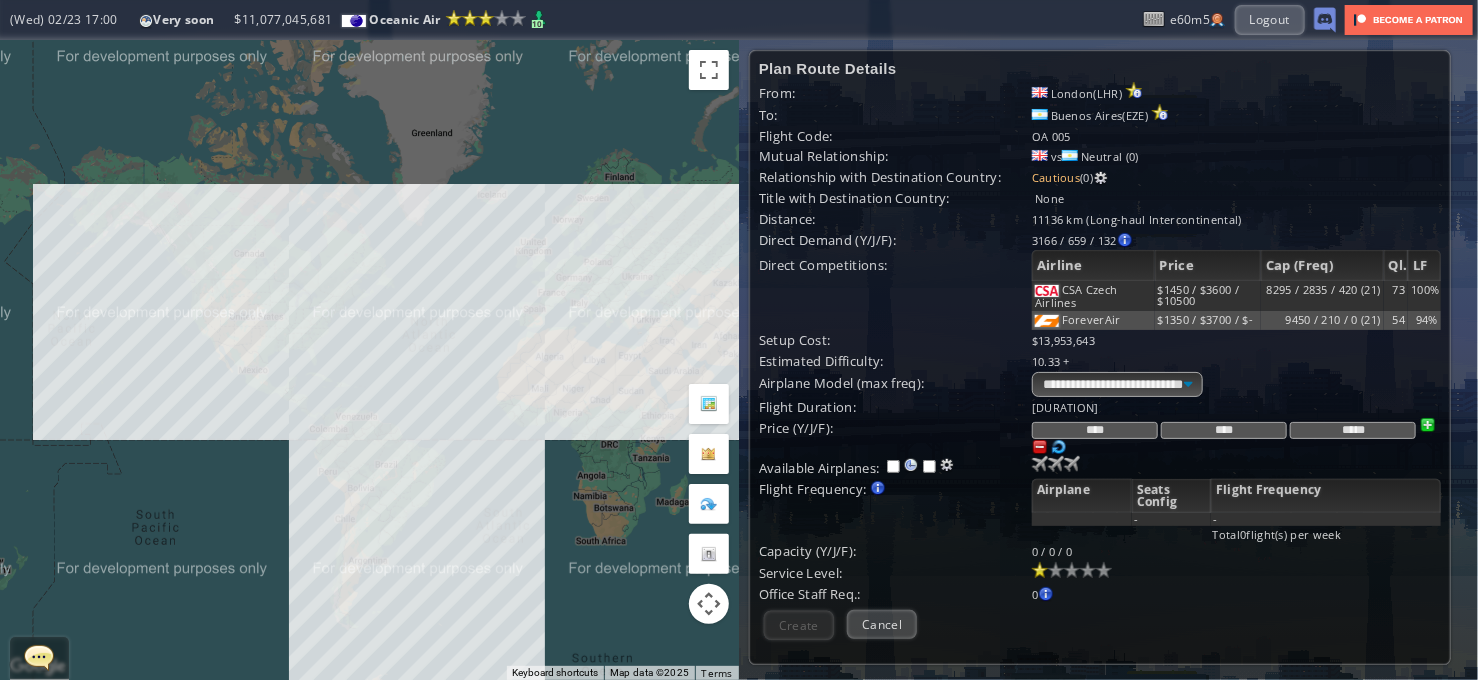 click at bounding box center (1040, 447) 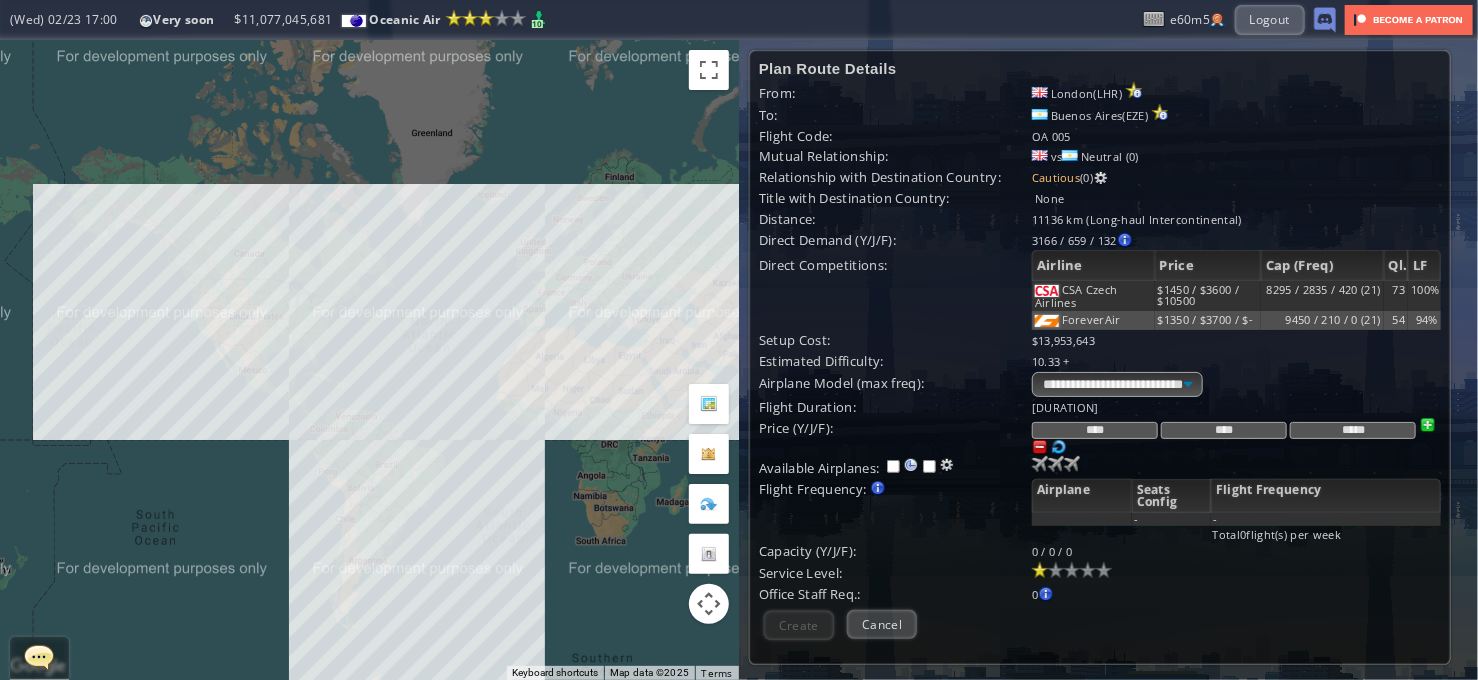 click at bounding box center [1040, 447] 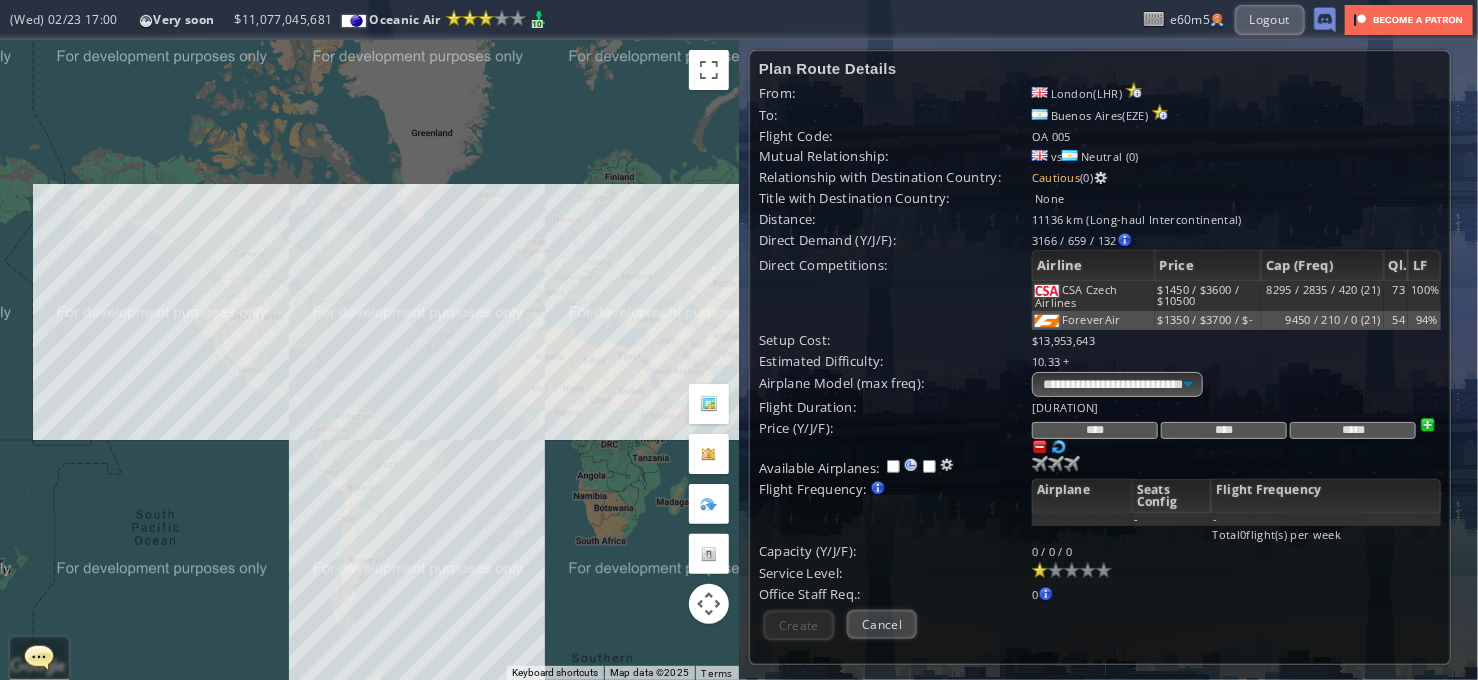 click on "To navigate, press the arrow keys." at bounding box center [369, 360] 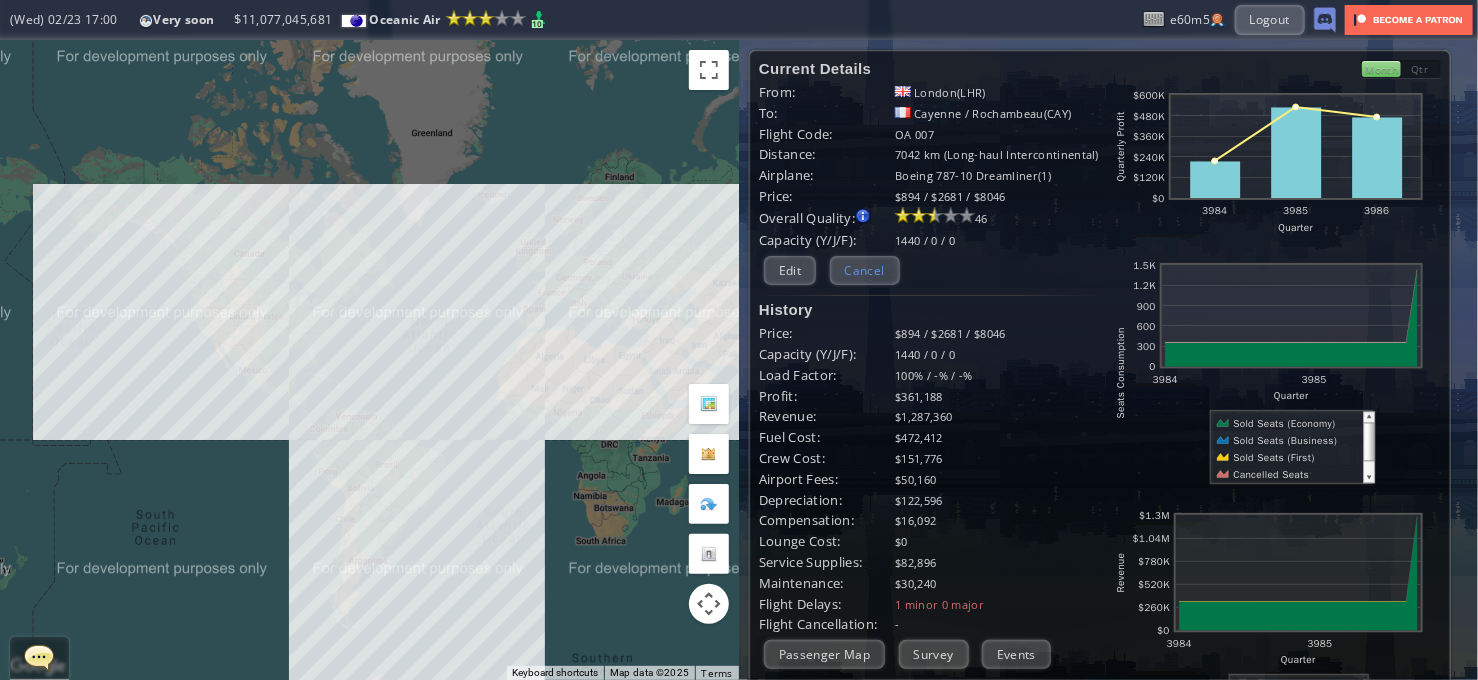 click on "Cancel" at bounding box center (865, 270) 